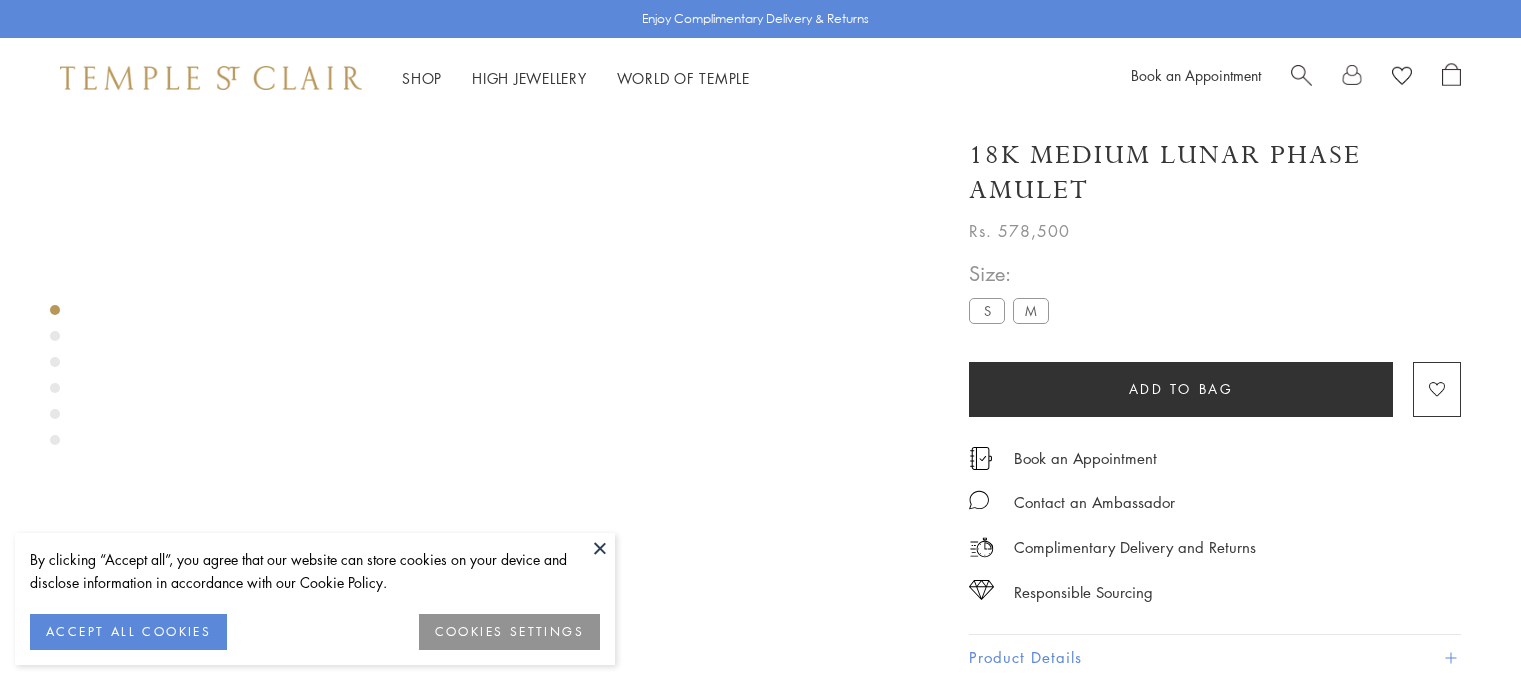 scroll, scrollTop: 118, scrollLeft: 0, axis: vertical 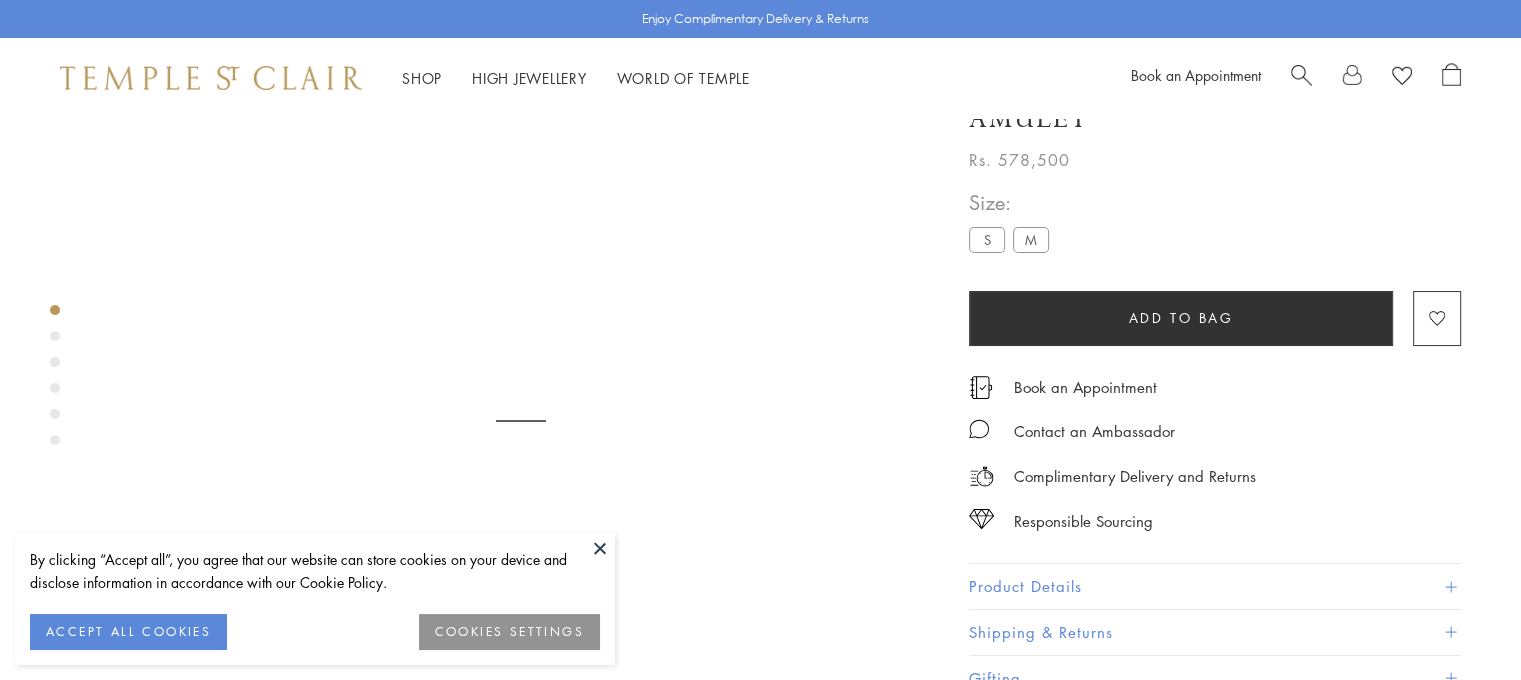 click at bounding box center (600, 548) 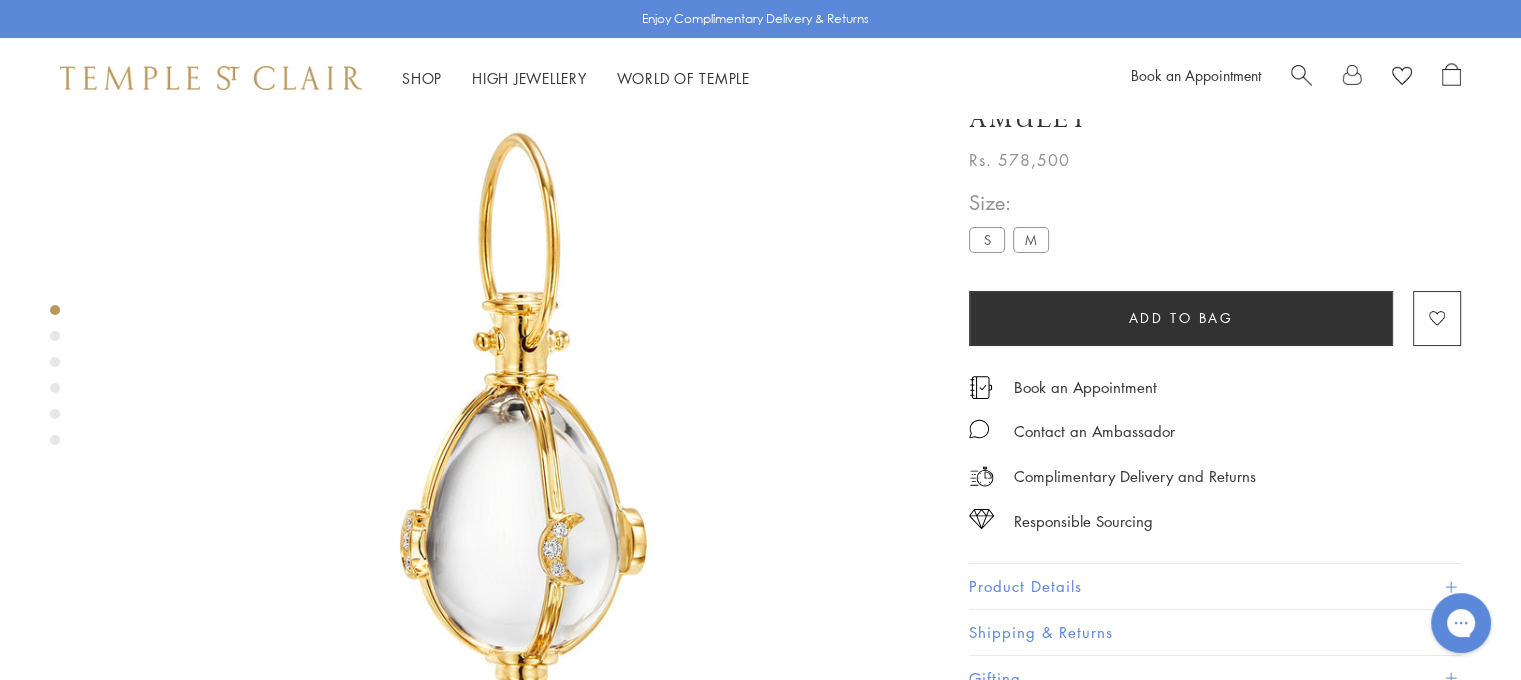 scroll, scrollTop: 0, scrollLeft: 0, axis: both 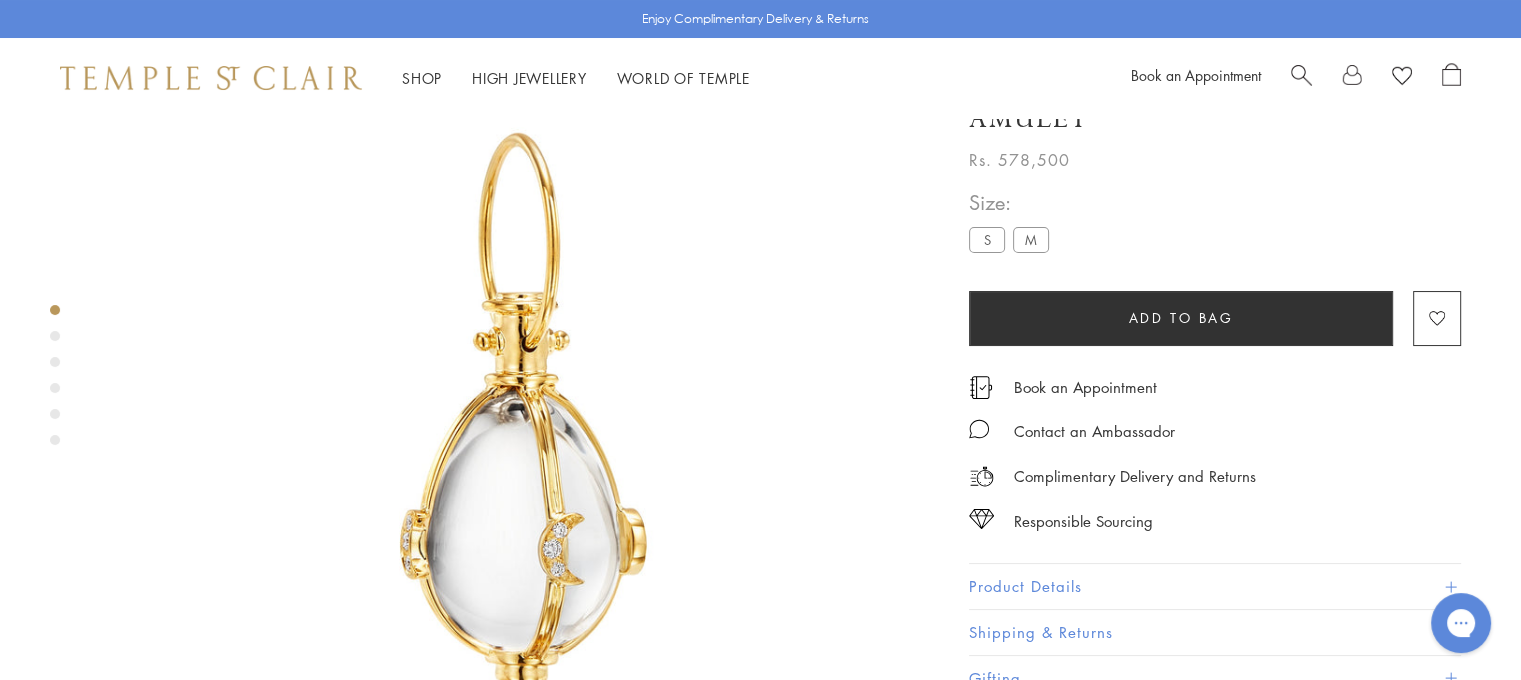 click at bounding box center (55, 336) 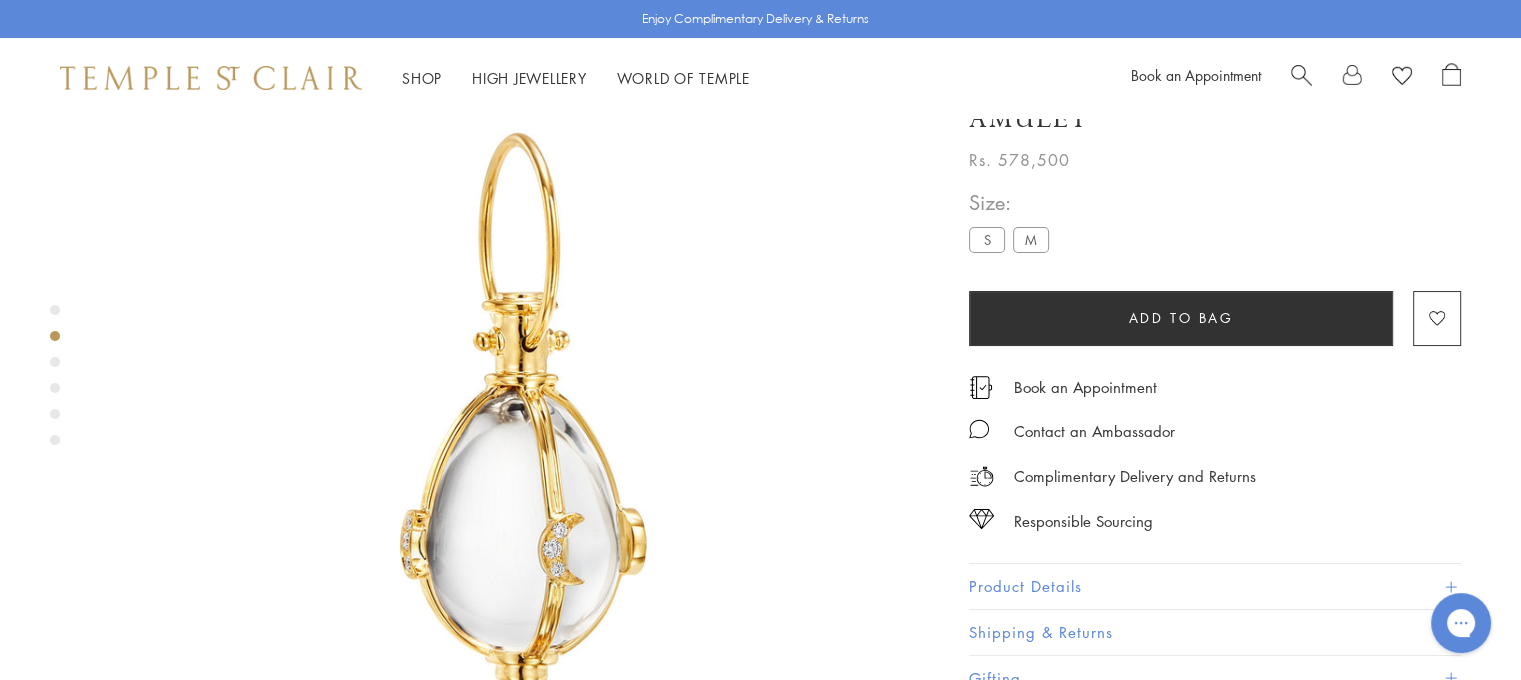 click at bounding box center [55, 362] 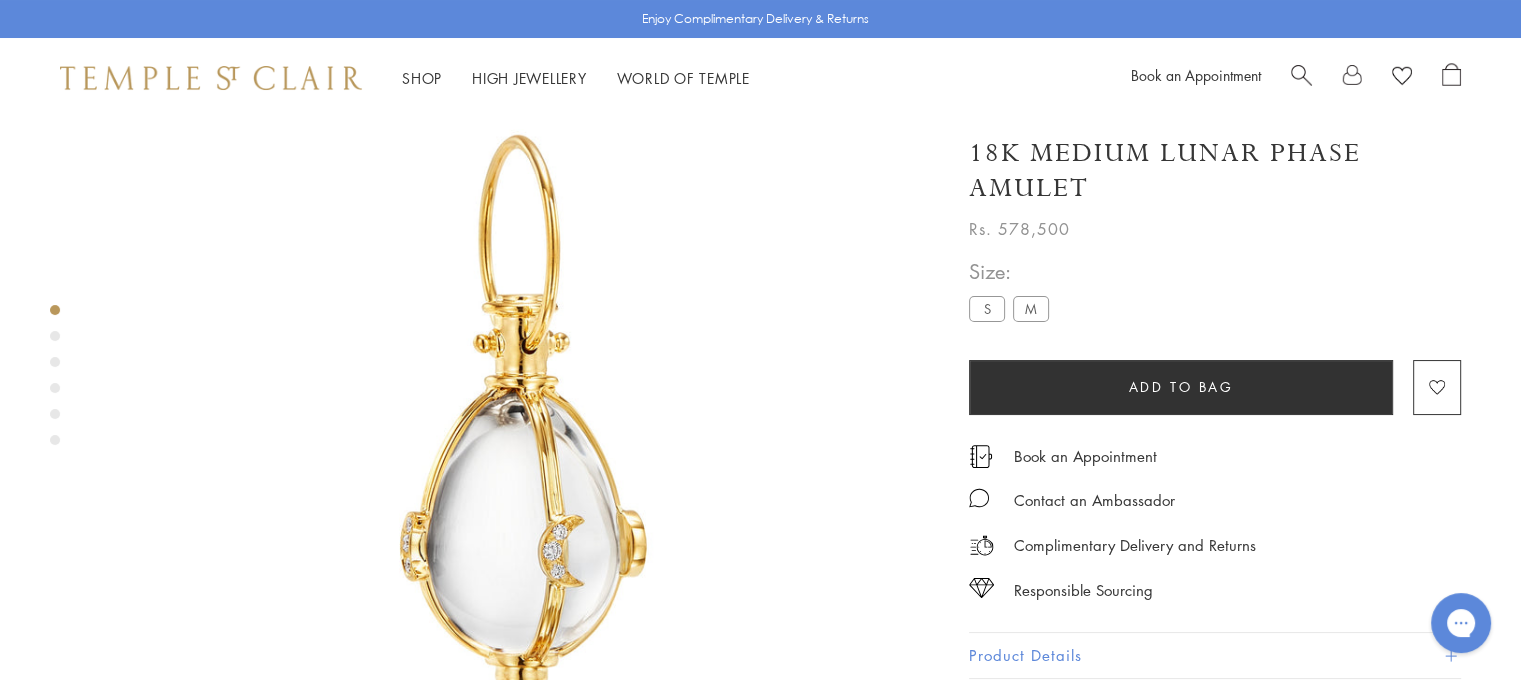 scroll, scrollTop: 38, scrollLeft: 0, axis: vertical 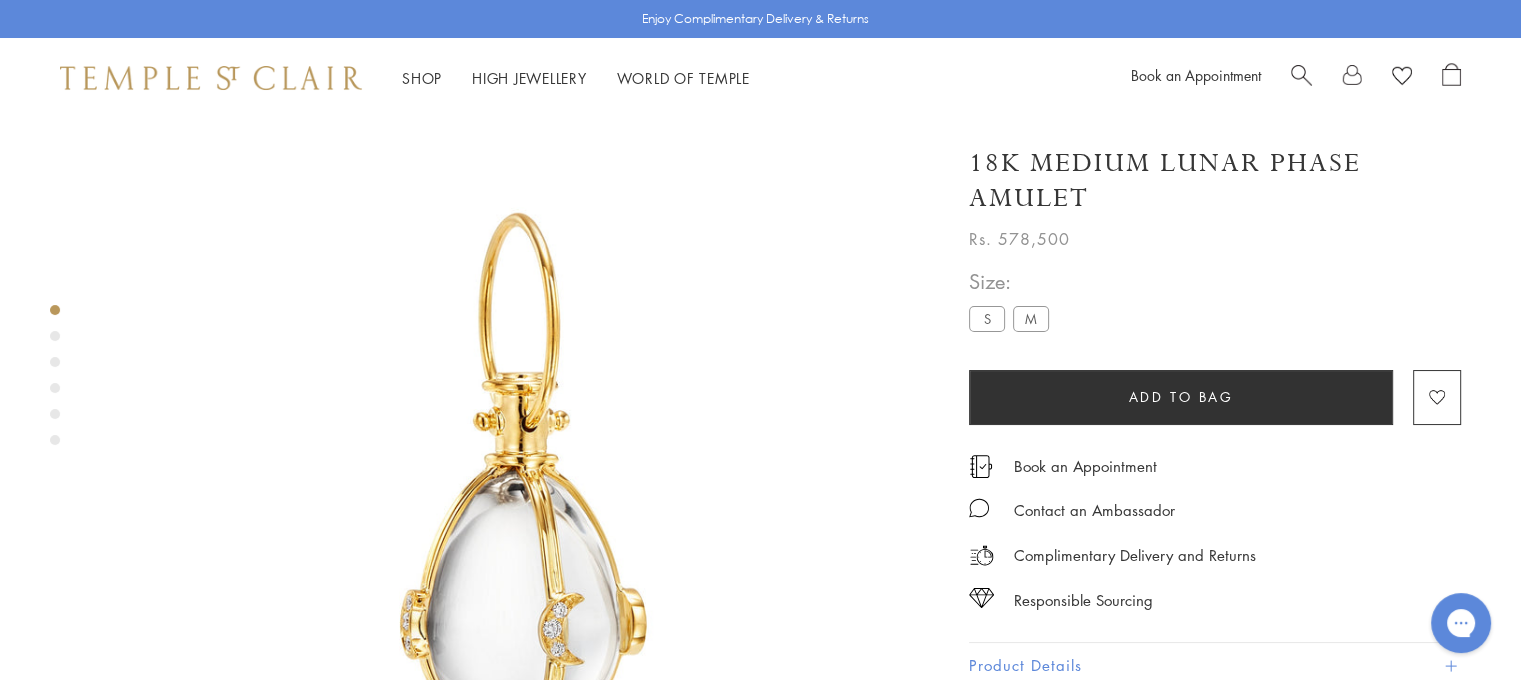 click at bounding box center [55, 310] 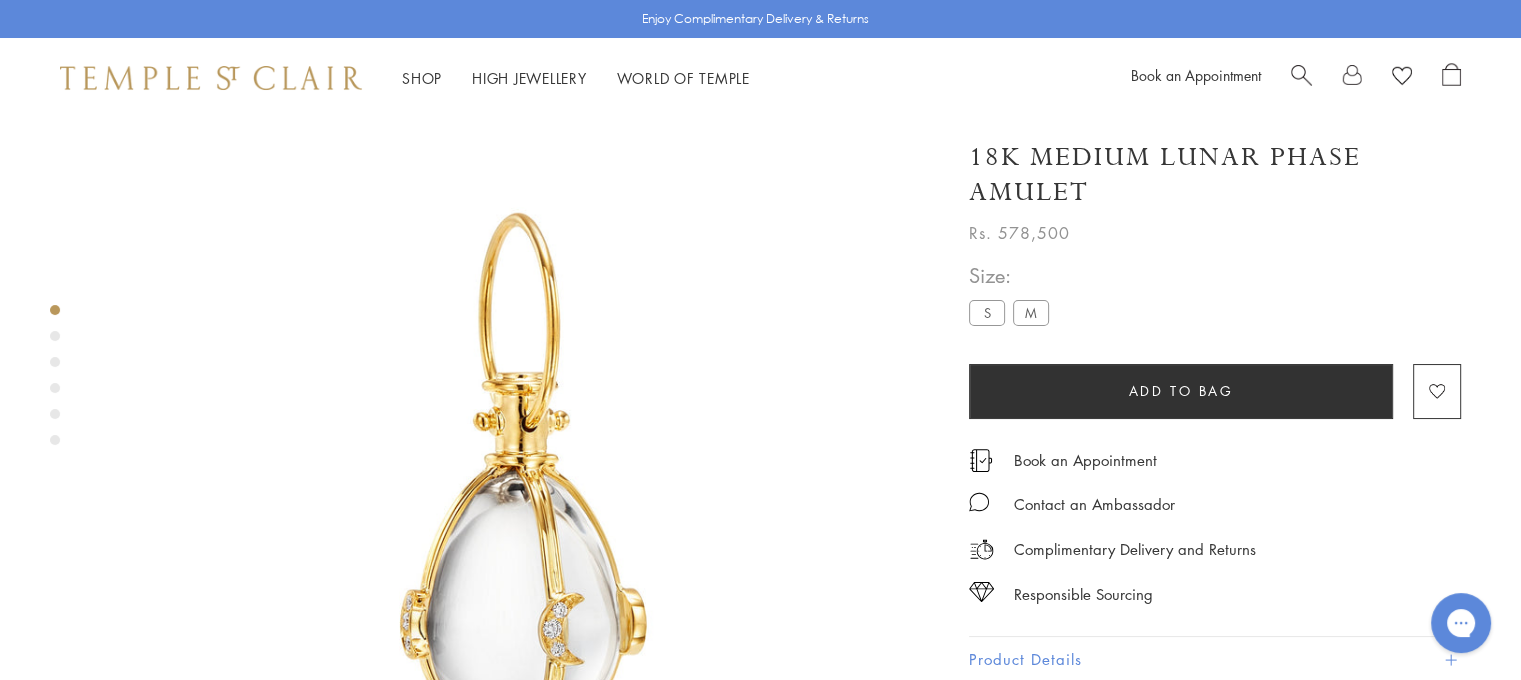scroll, scrollTop: 138, scrollLeft: 0, axis: vertical 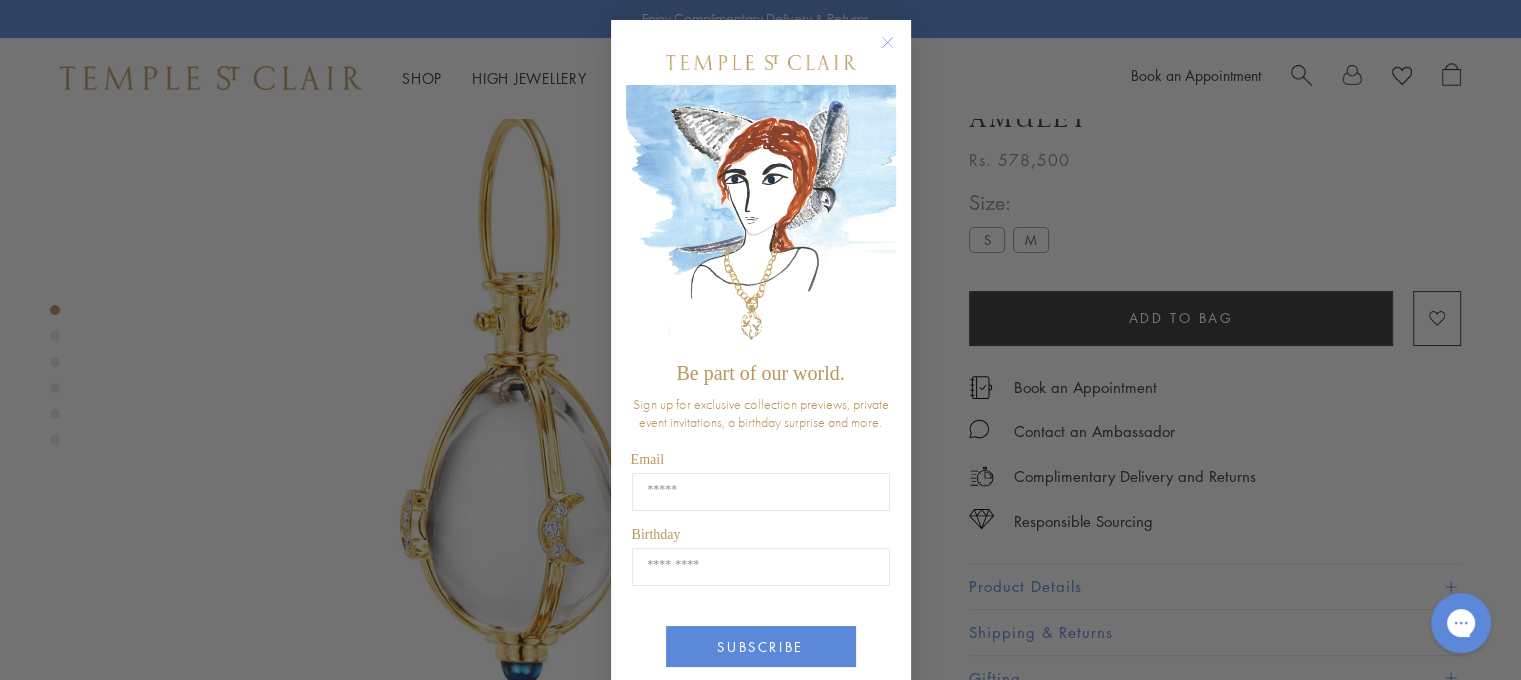 click on "Close dialog Be part of our world. Sign up for exclusive collection previews, private event invitations, a birthday surprise and more. Email [EMAIL] [BIRTH_DATE] [BIRTH_DATE] SUBSCRIBE ******" at bounding box center [760, 340] 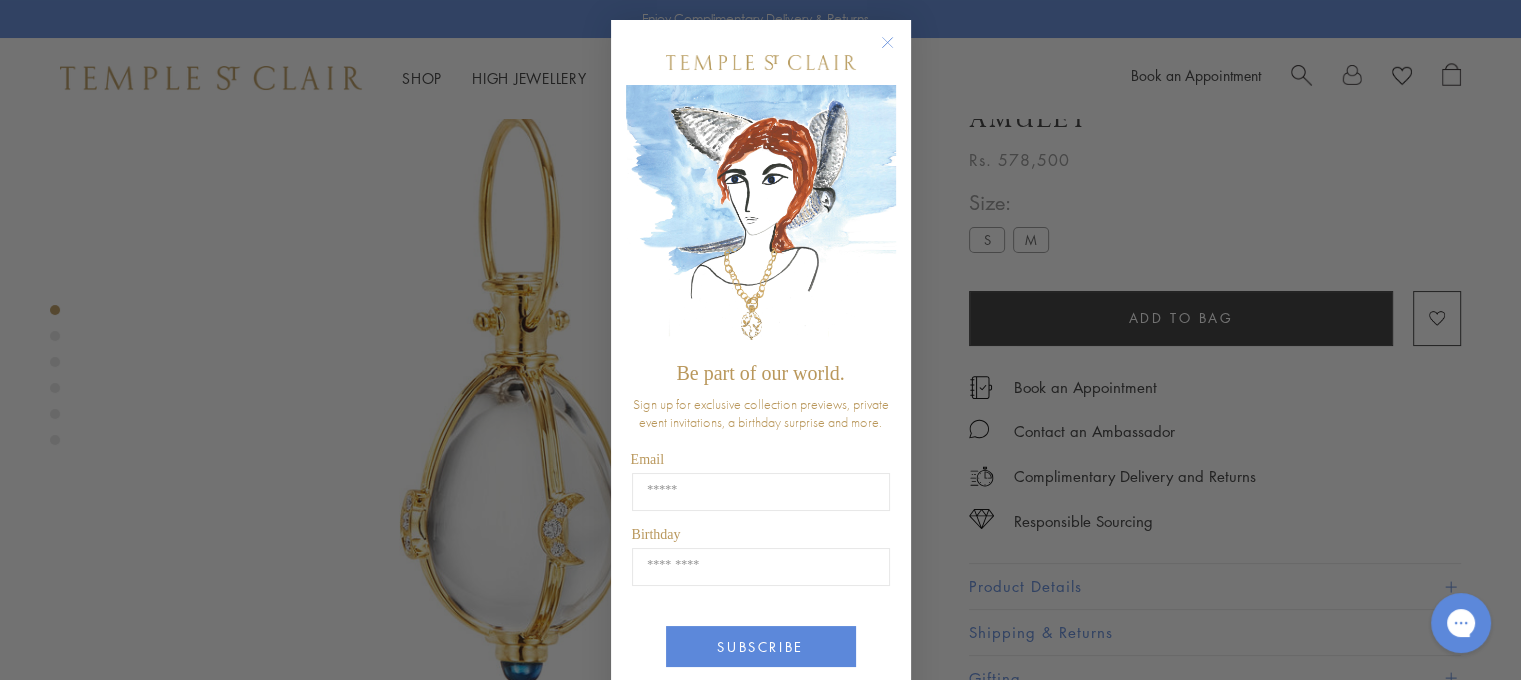 click 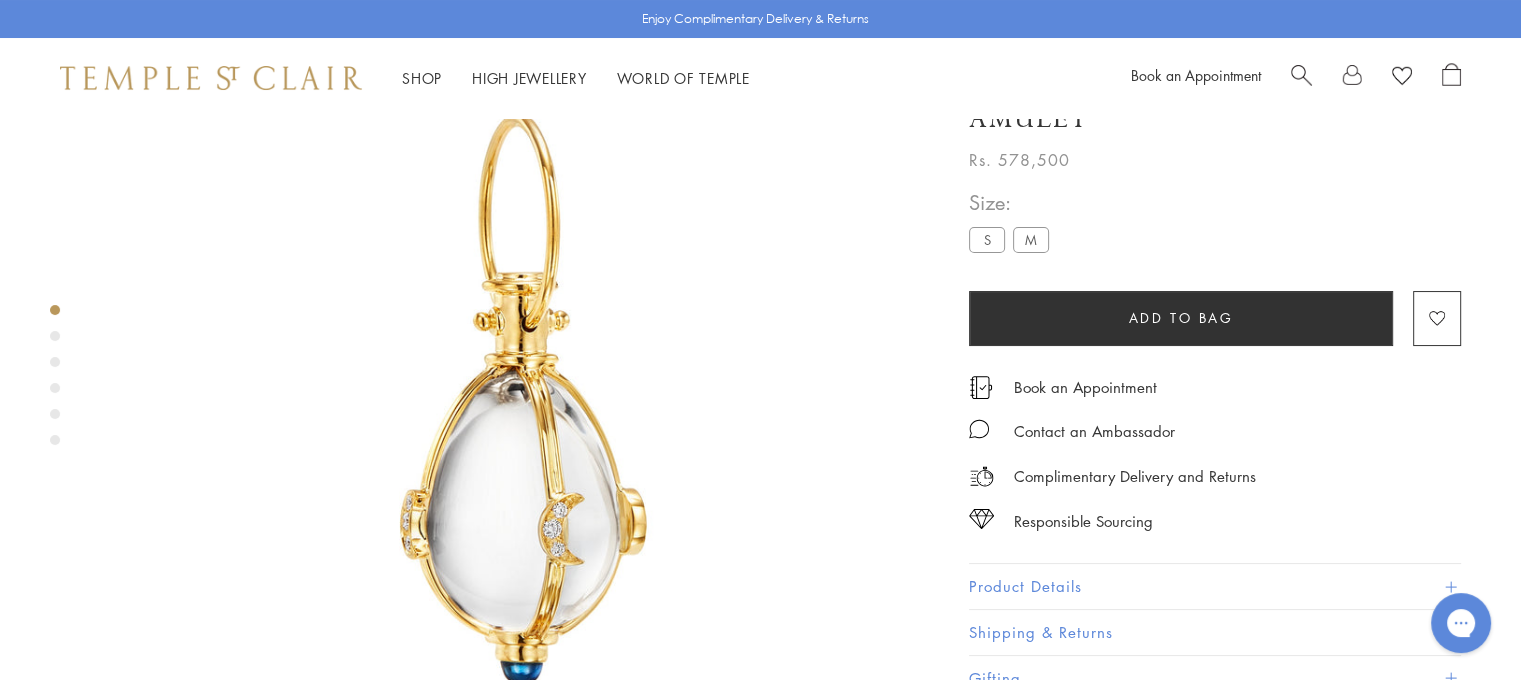 click at bounding box center [55, 336] 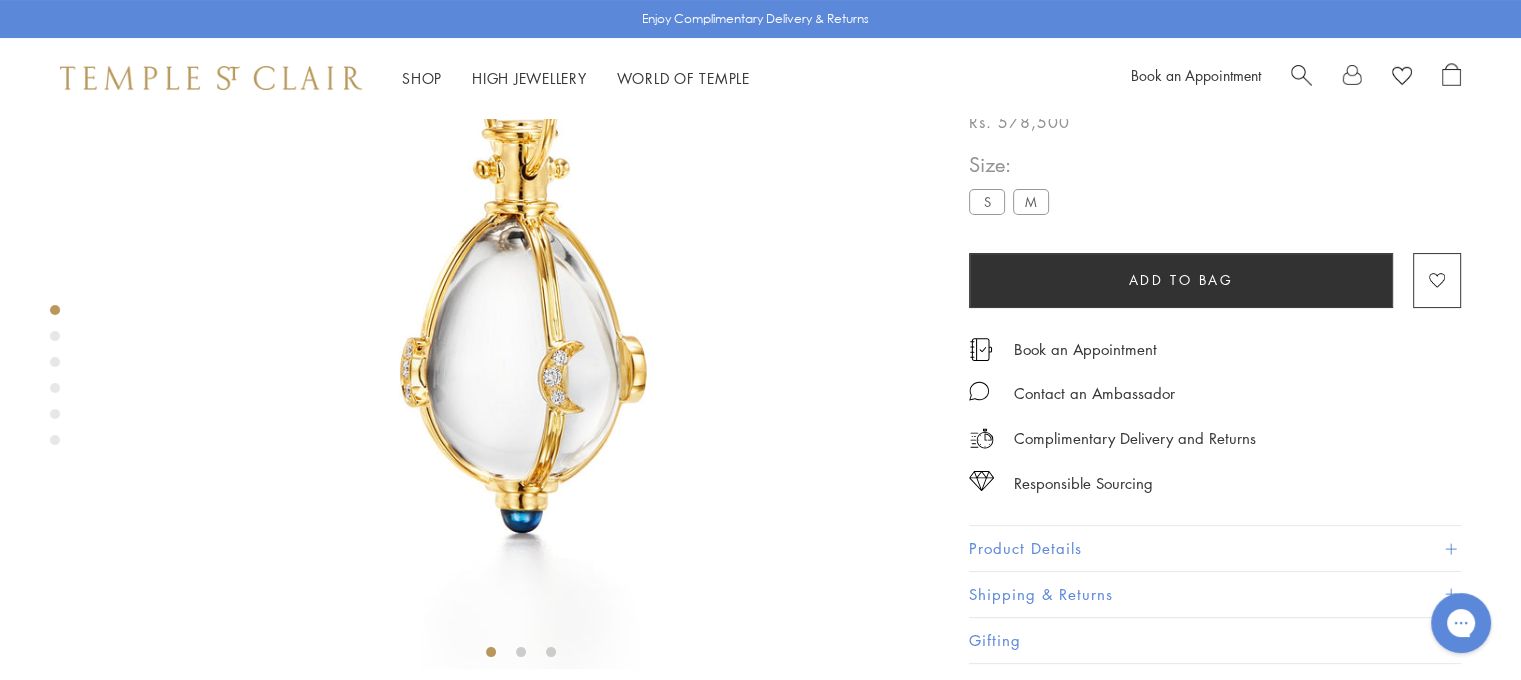 scroll, scrollTop: 338, scrollLeft: 0, axis: vertical 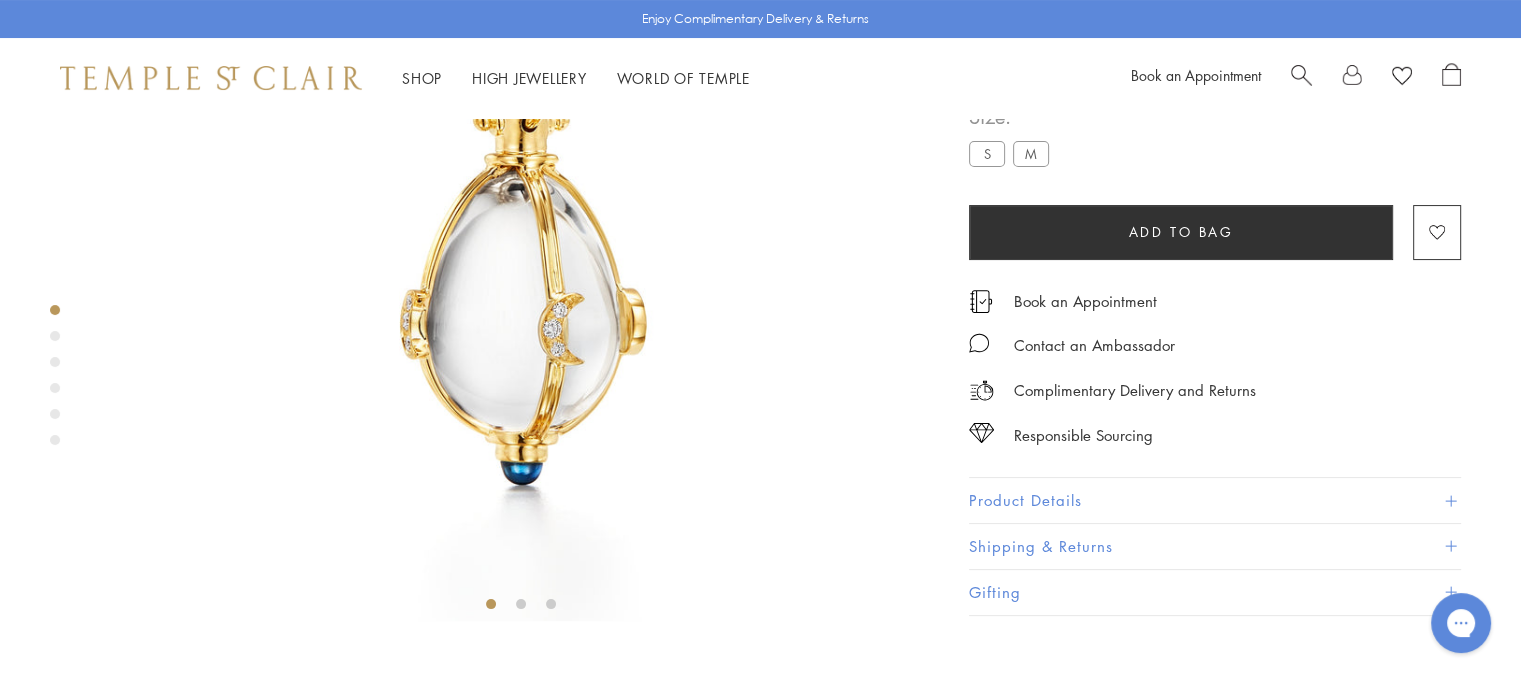 click at bounding box center [520, 200] 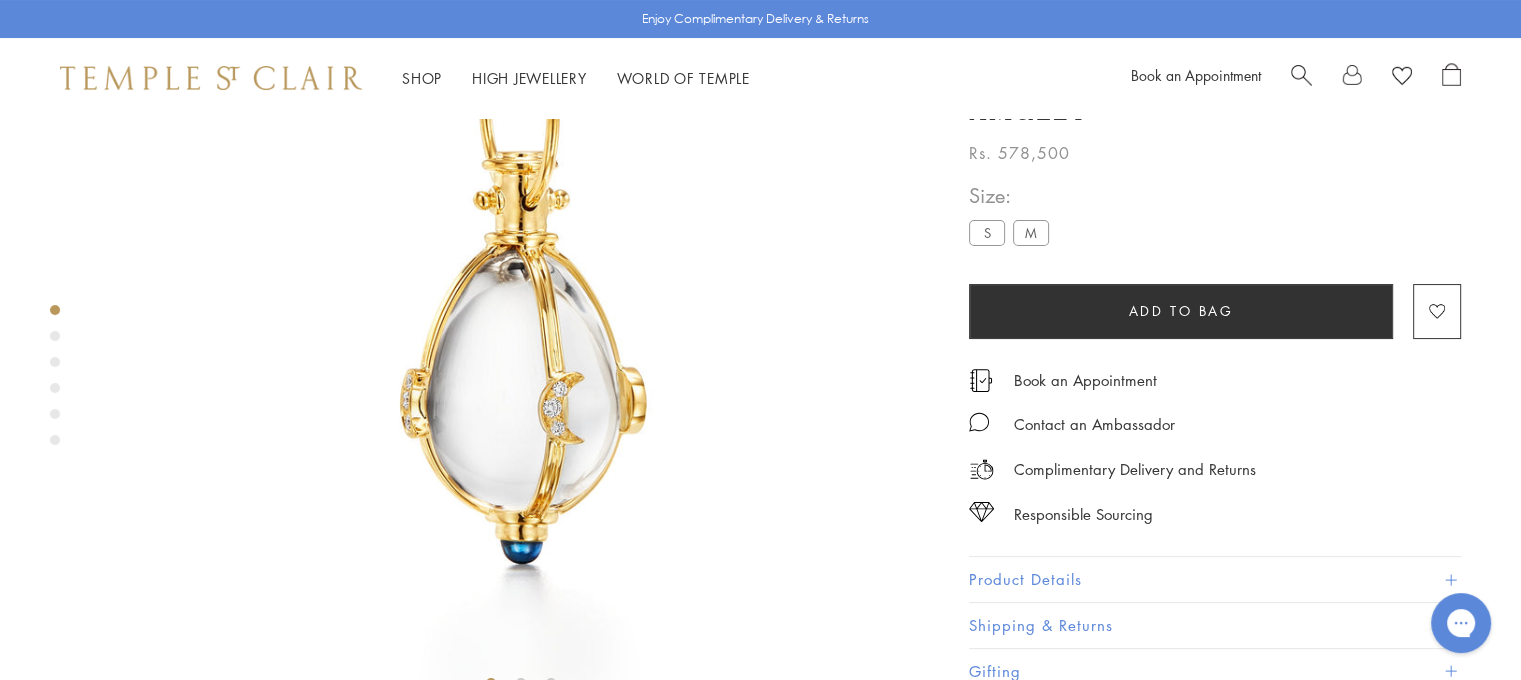 scroll, scrollTop: 138, scrollLeft: 0, axis: vertical 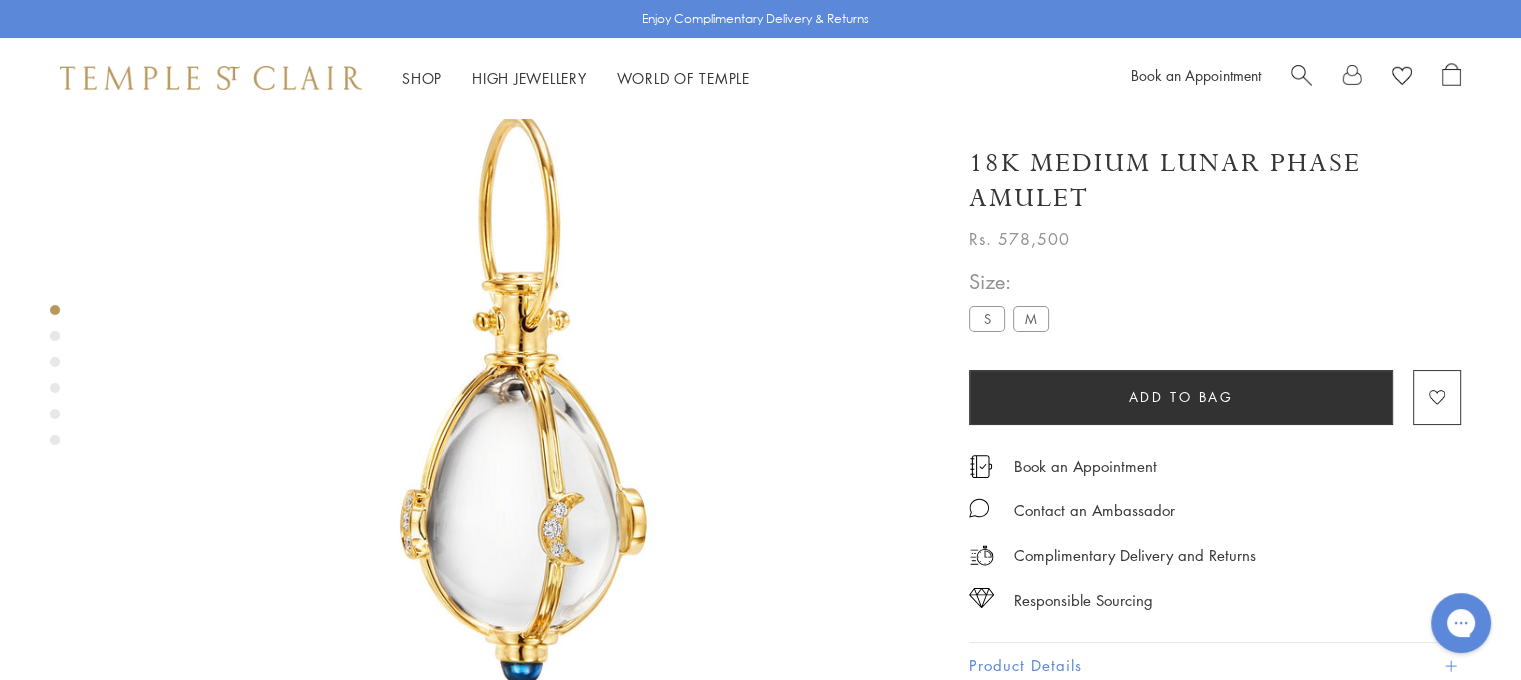 click at bounding box center (520, 400) 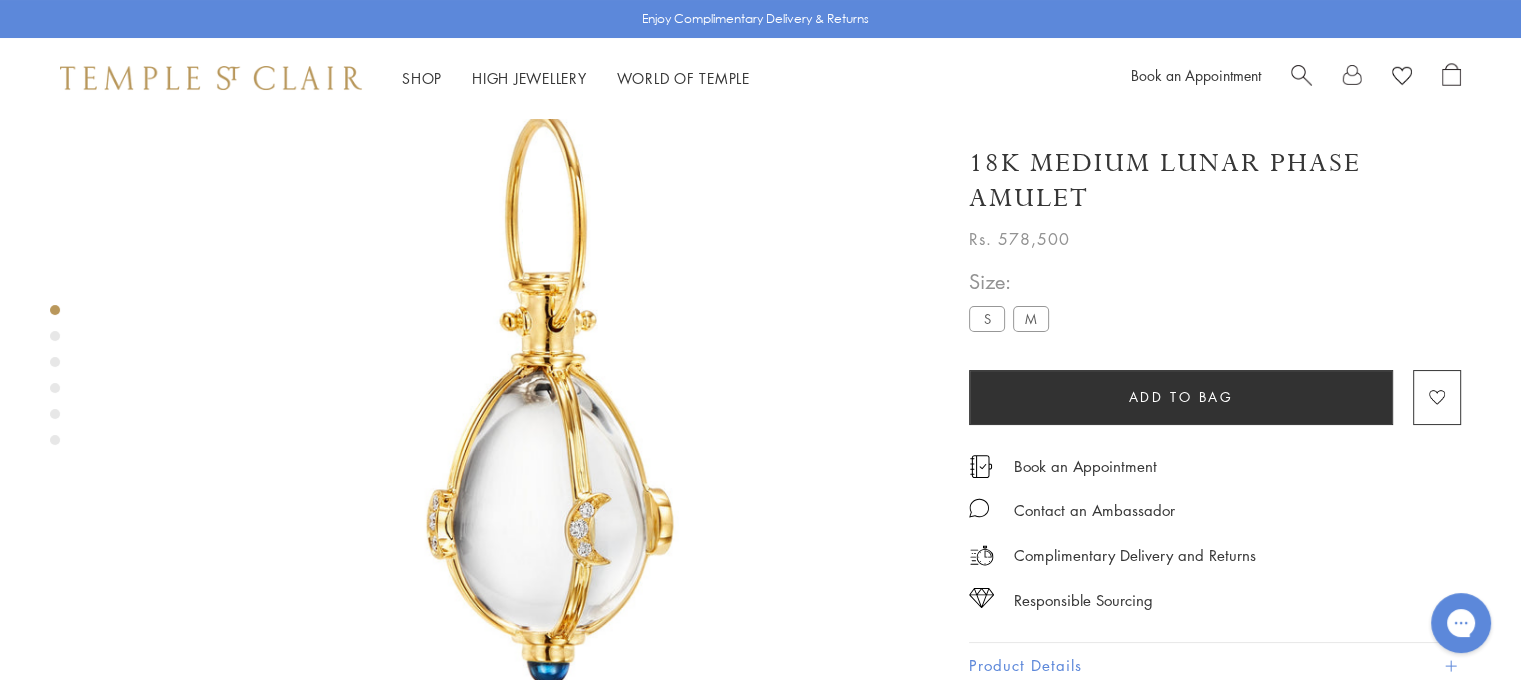 click at bounding box center (547, 400) 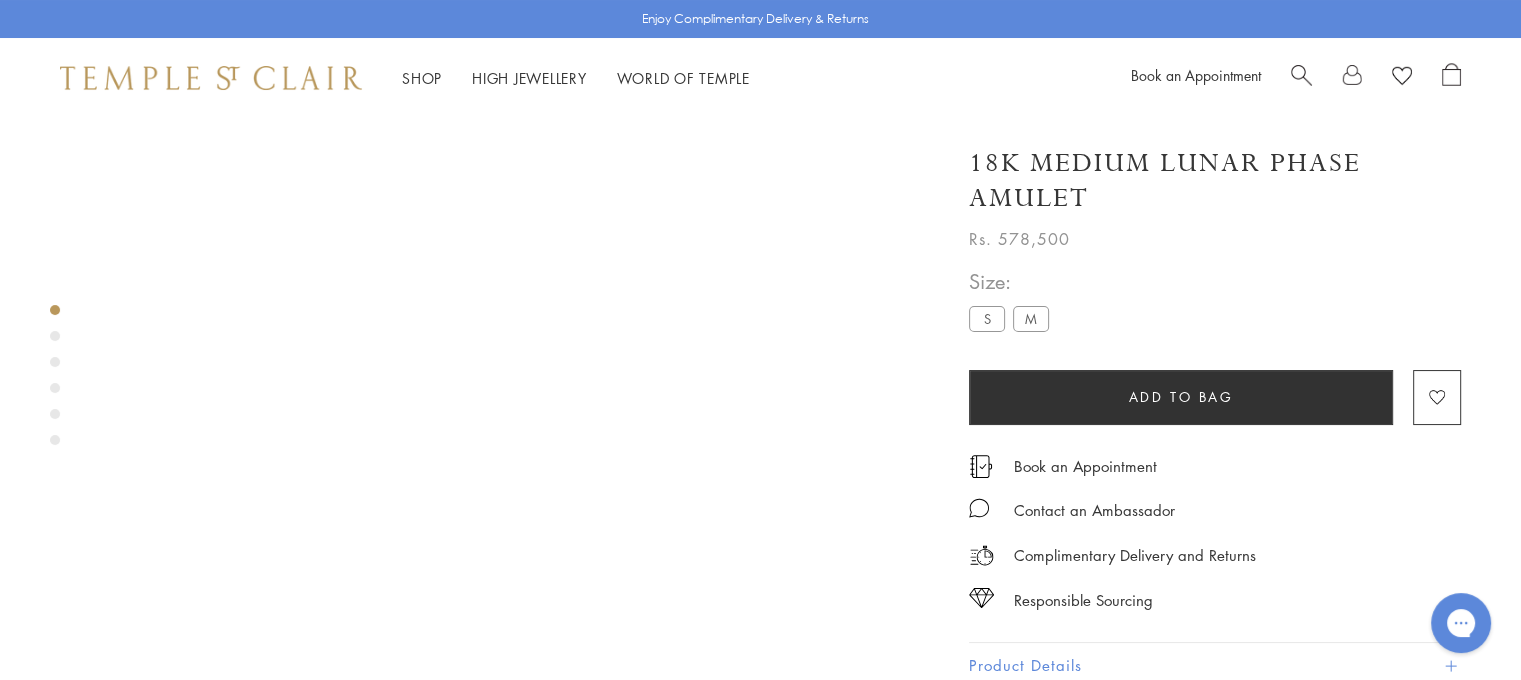 click at bounding box center (-143, 400) 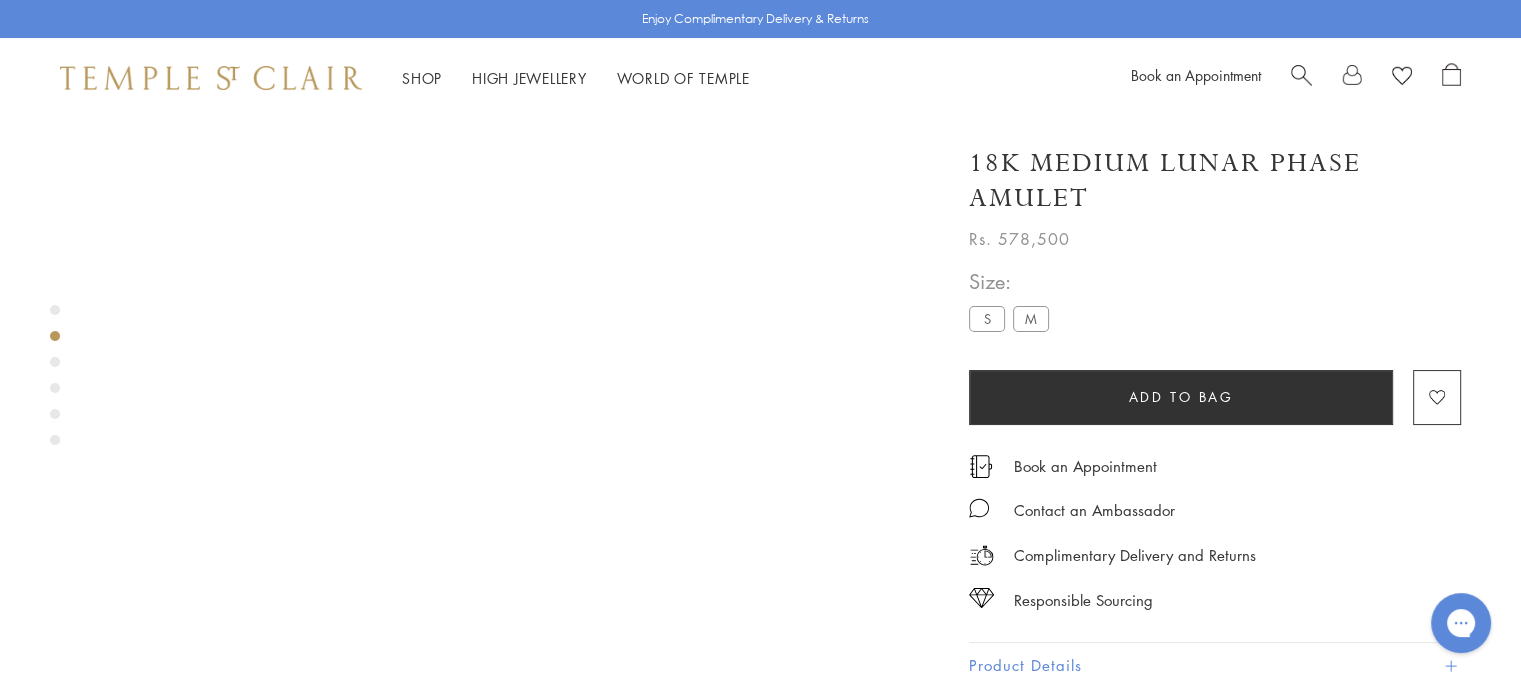 click at bounding box center (-321, 400) 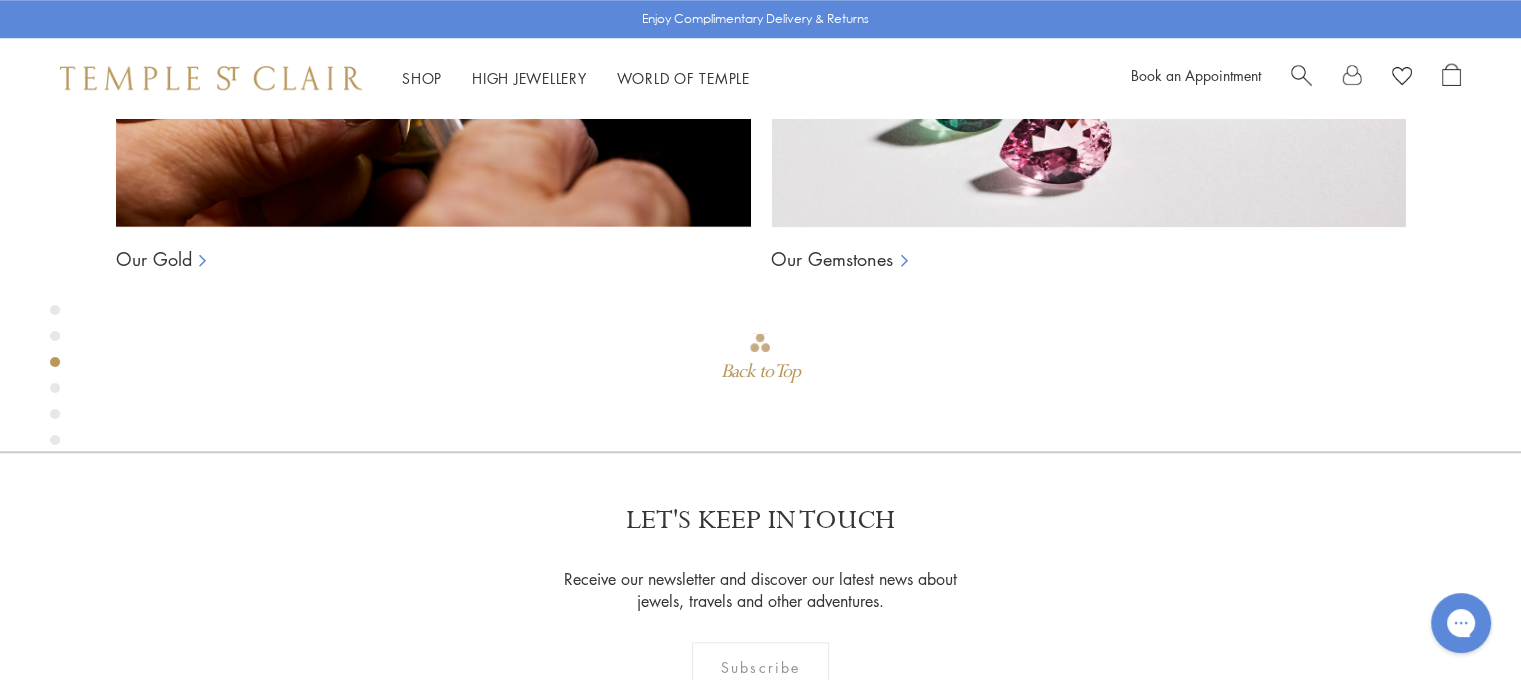 scroll, scrollTop: 1838, scrollLeft: 0, axis: vertical 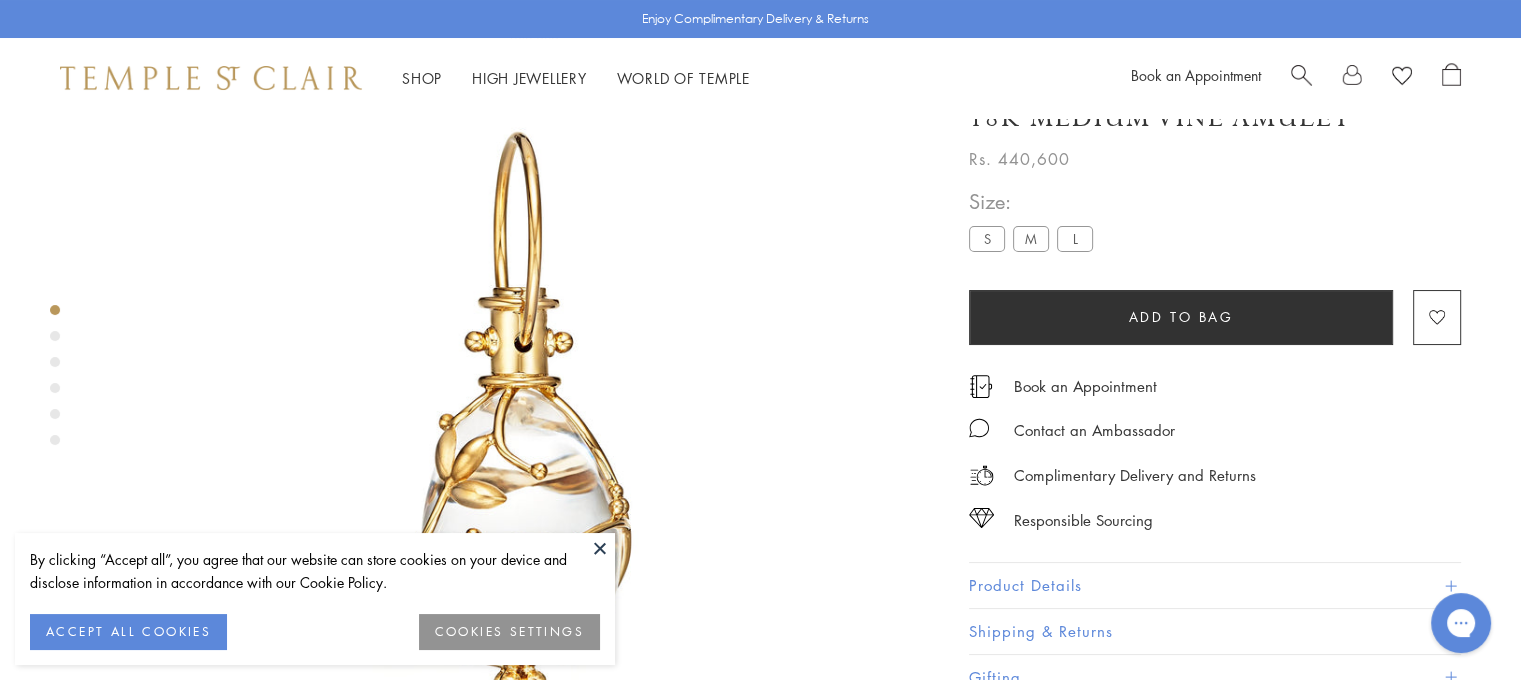 click at bounding box center (600, 548) 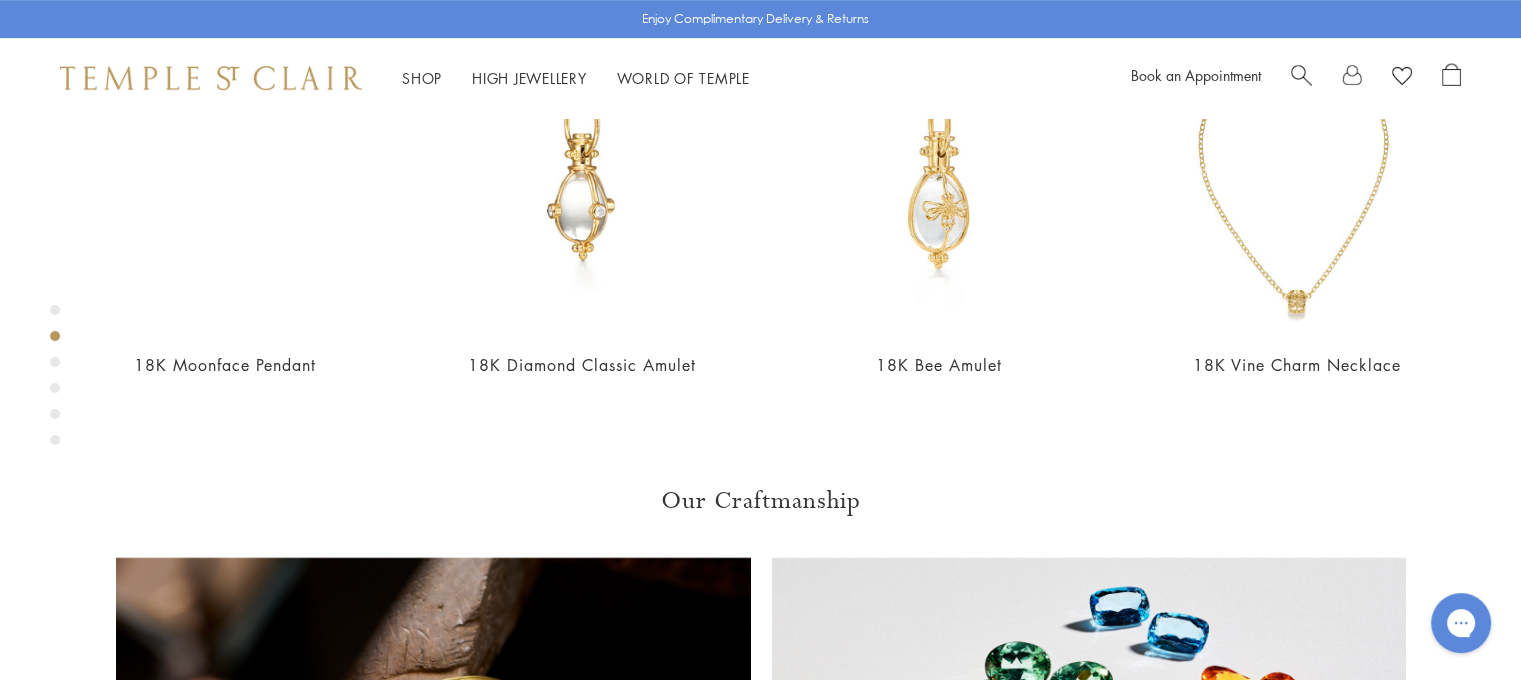 scroll, scrollTop: 1018, scrollLeft: 0, axis: vertical 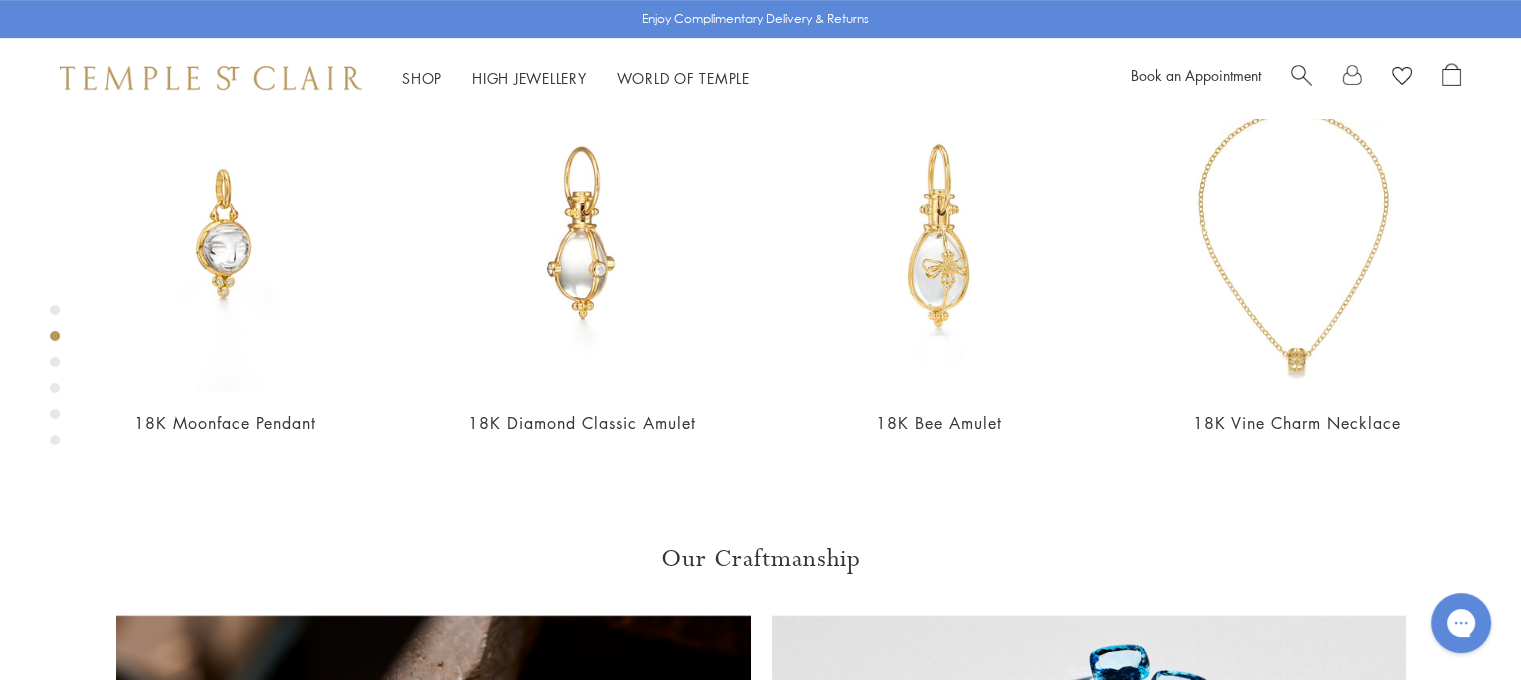 click at bounding box center (55, 362) 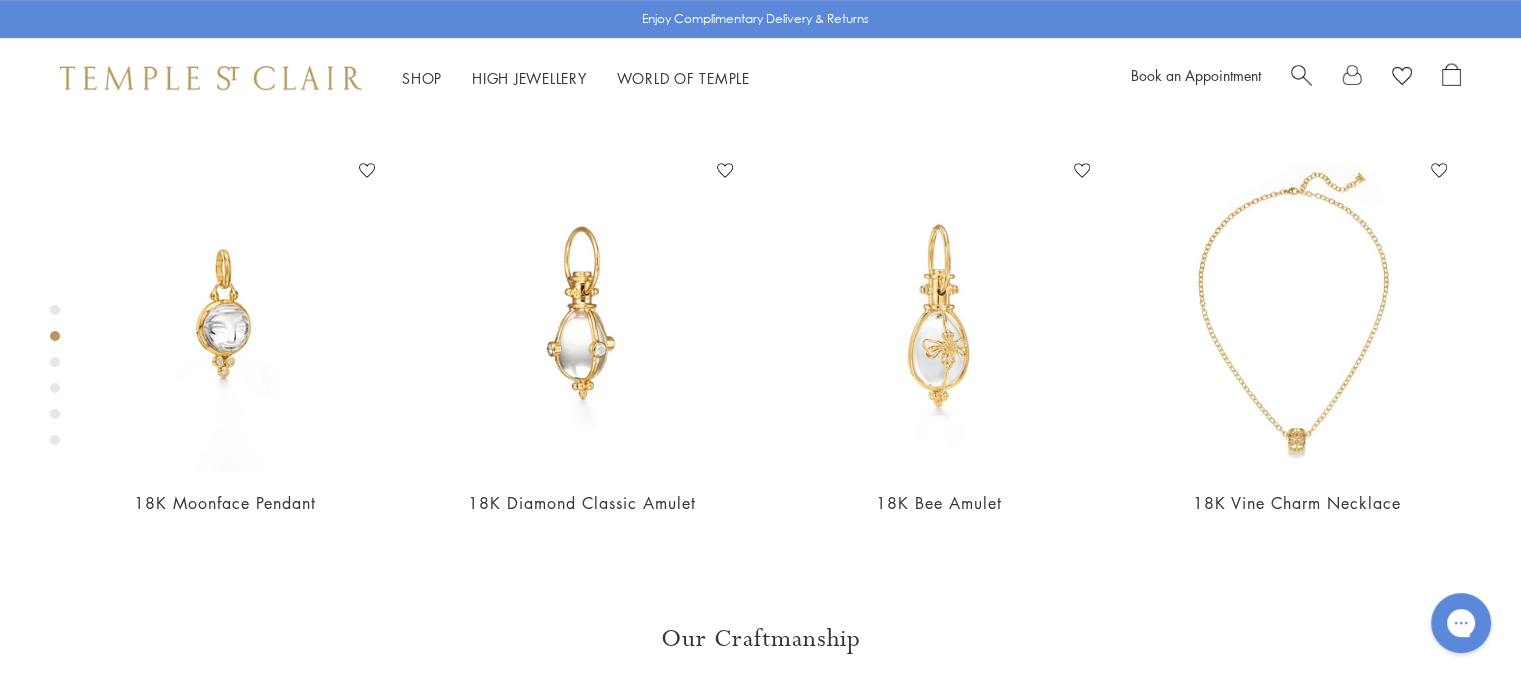 scroll, scrollTop: 438, scrollLeft: 0, axis: vertical 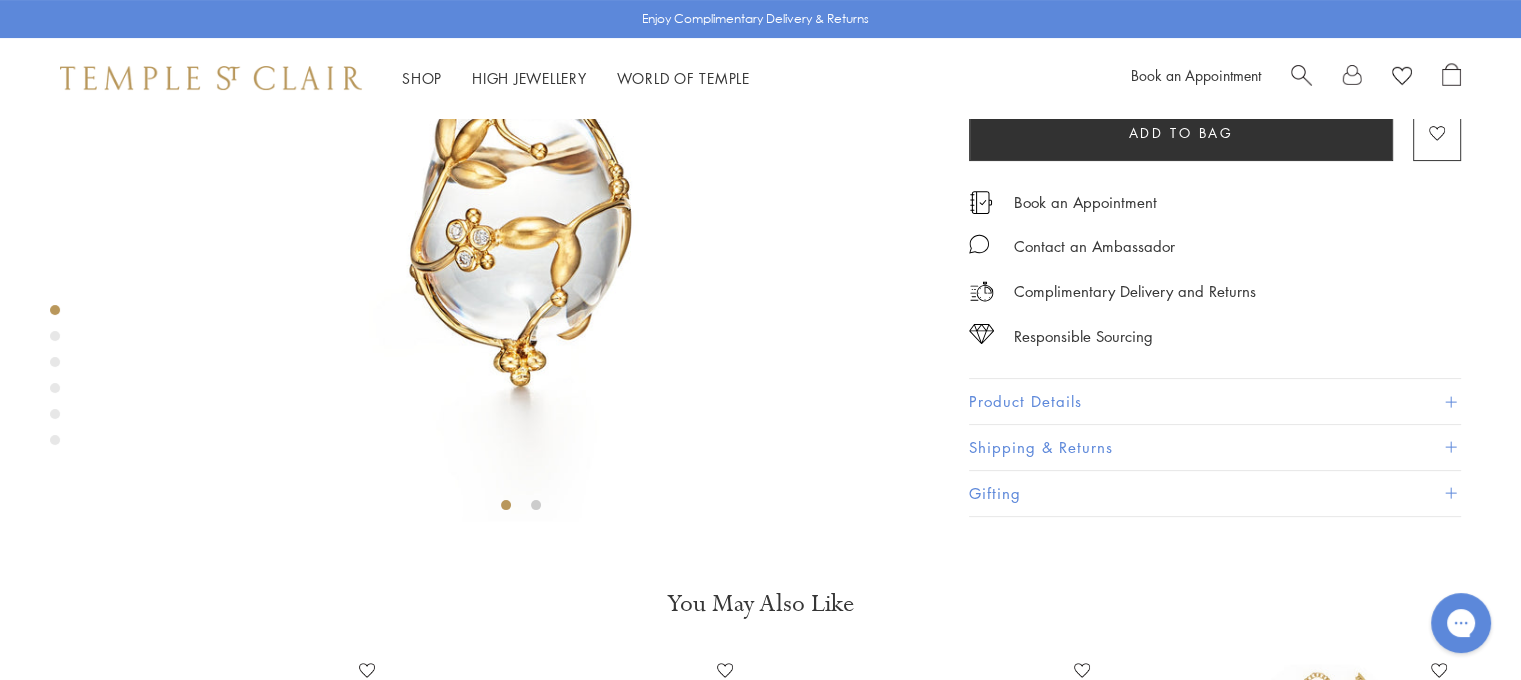 click at bounding box center [520, 100] 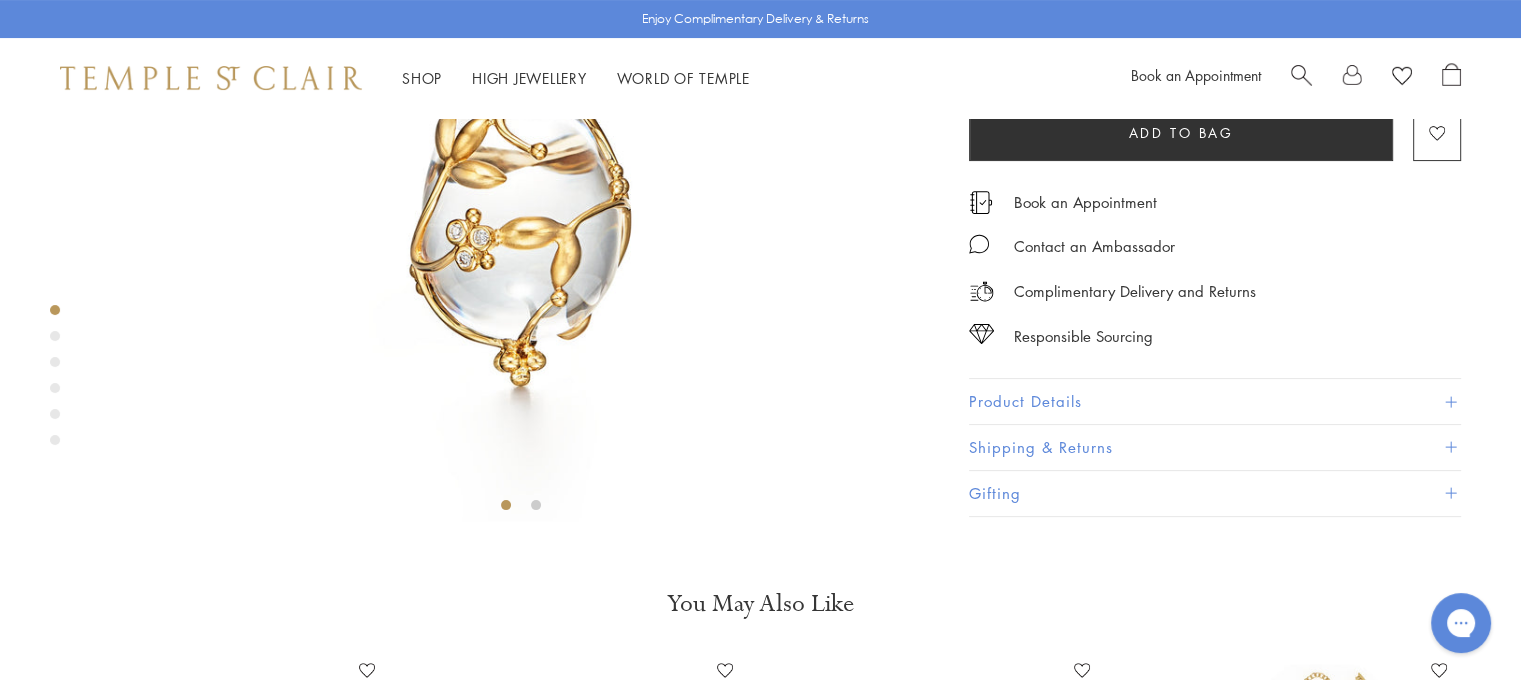 drag, startPoint x: 570, startPoint y: 223, endPoint x: 57, endPoint y: 361, distance: 531.23724 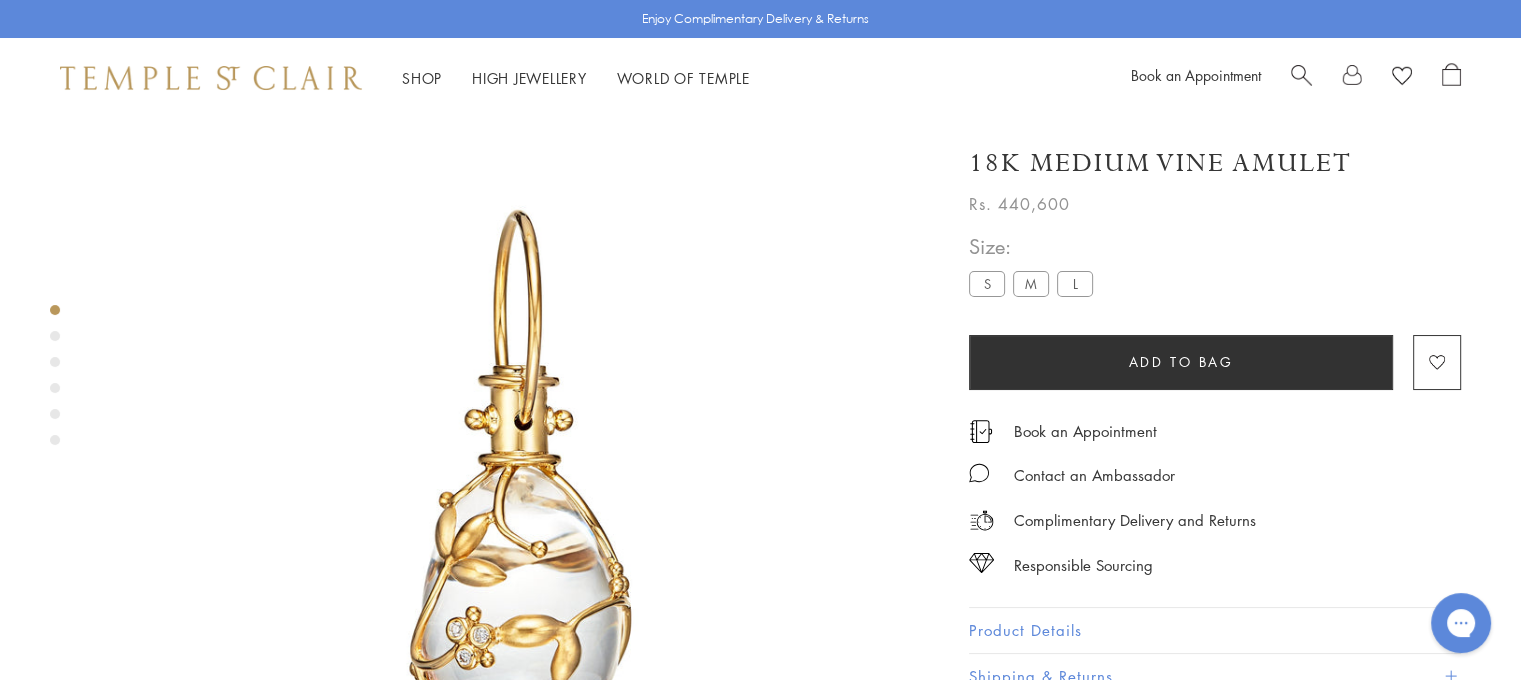 scroll, scrollTop: 38, scrollLeft: 0, axis: vertical 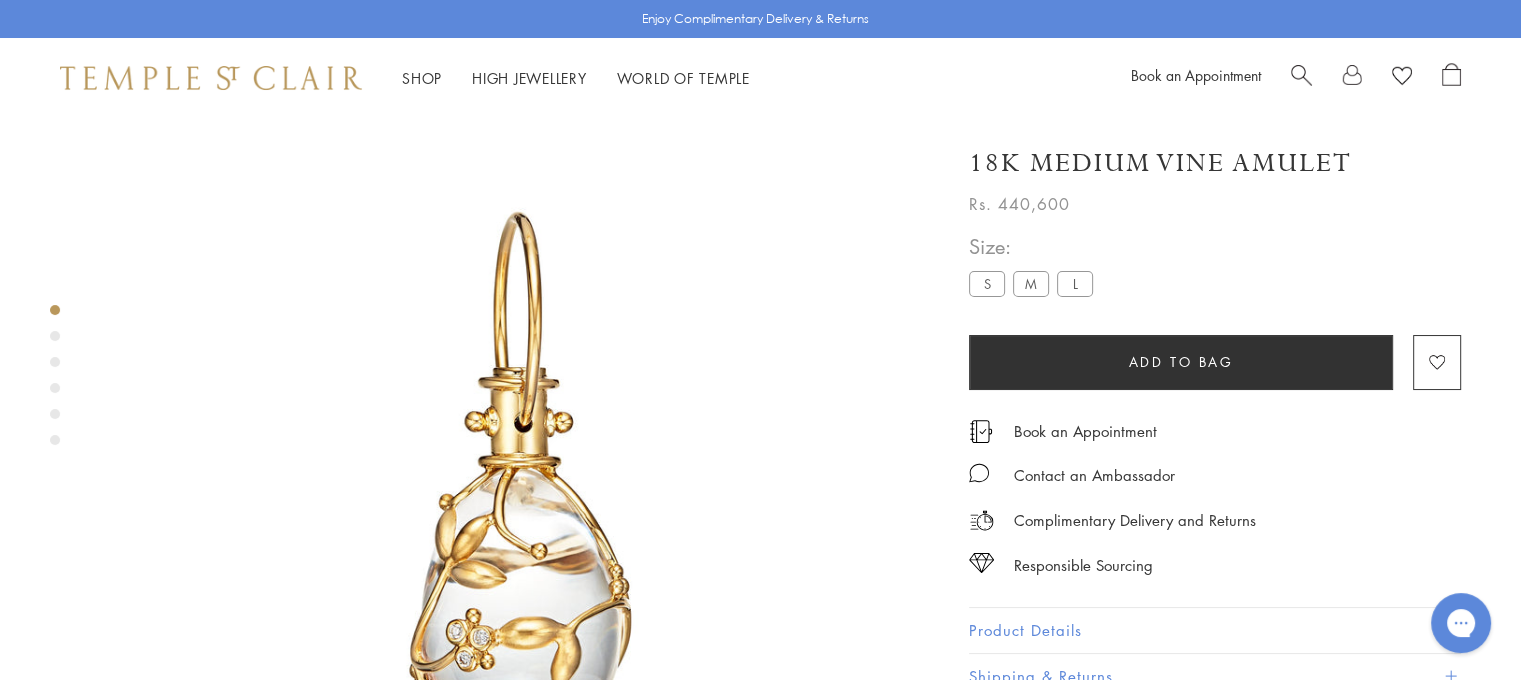 click at bounding box center [55, 362] 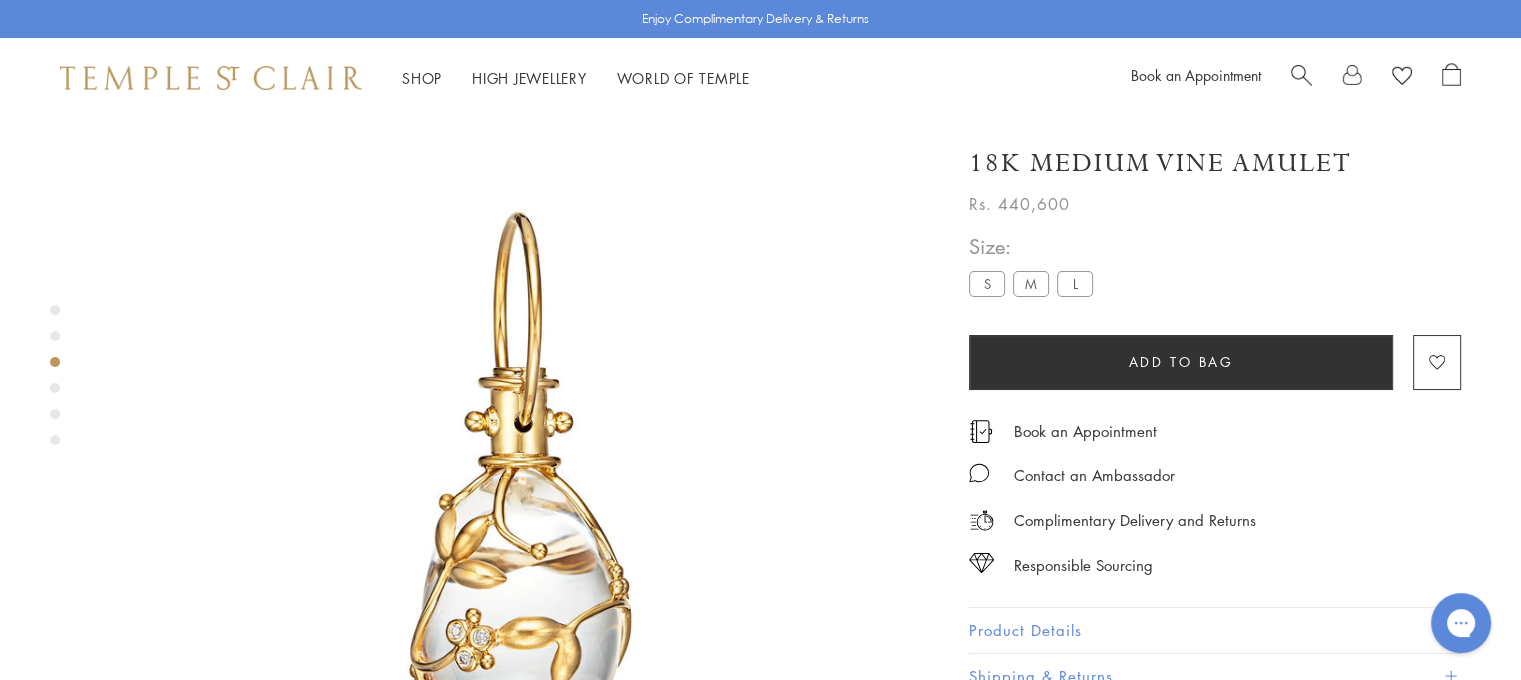click at bounding box center [55, 362] 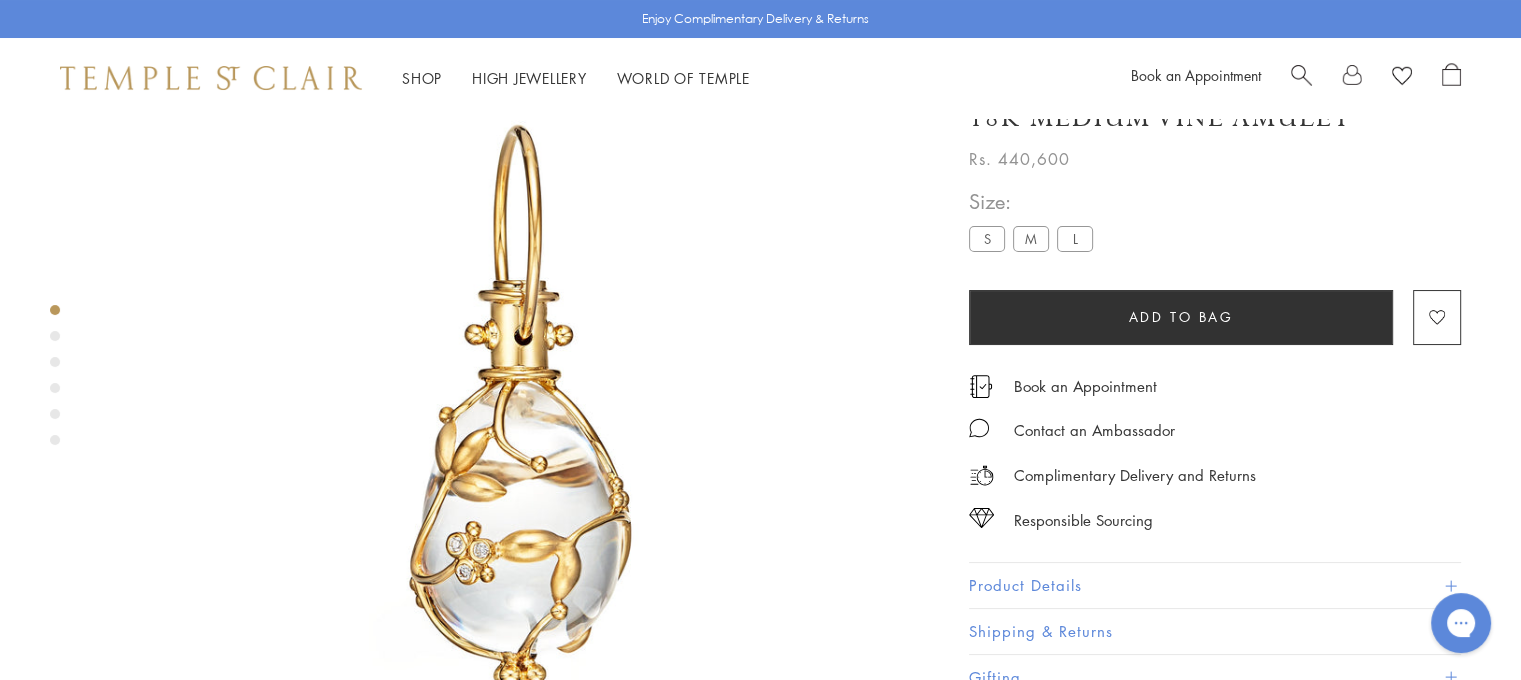 scroll, scrollTop: 338, scrollLeft: 0, axis: vertical 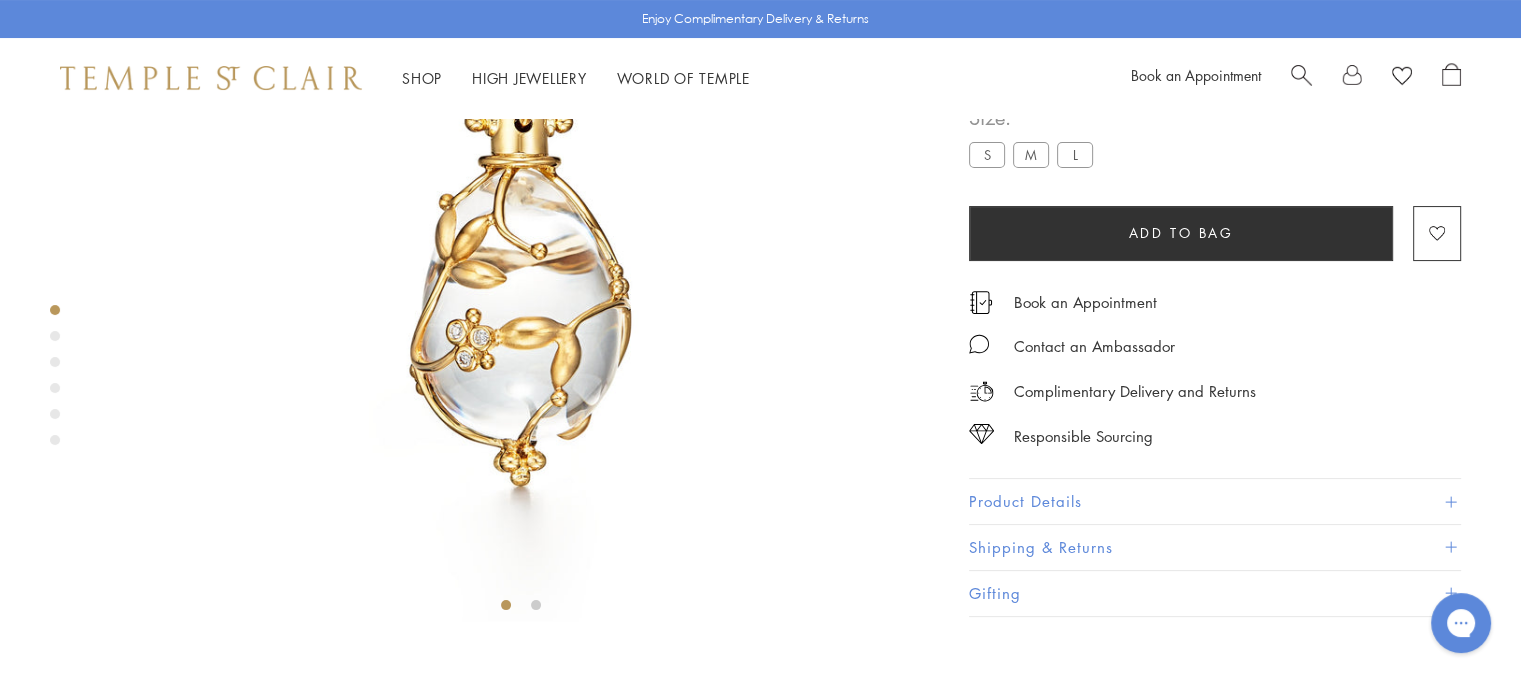 click on "S" at bounding box center [987, 155] 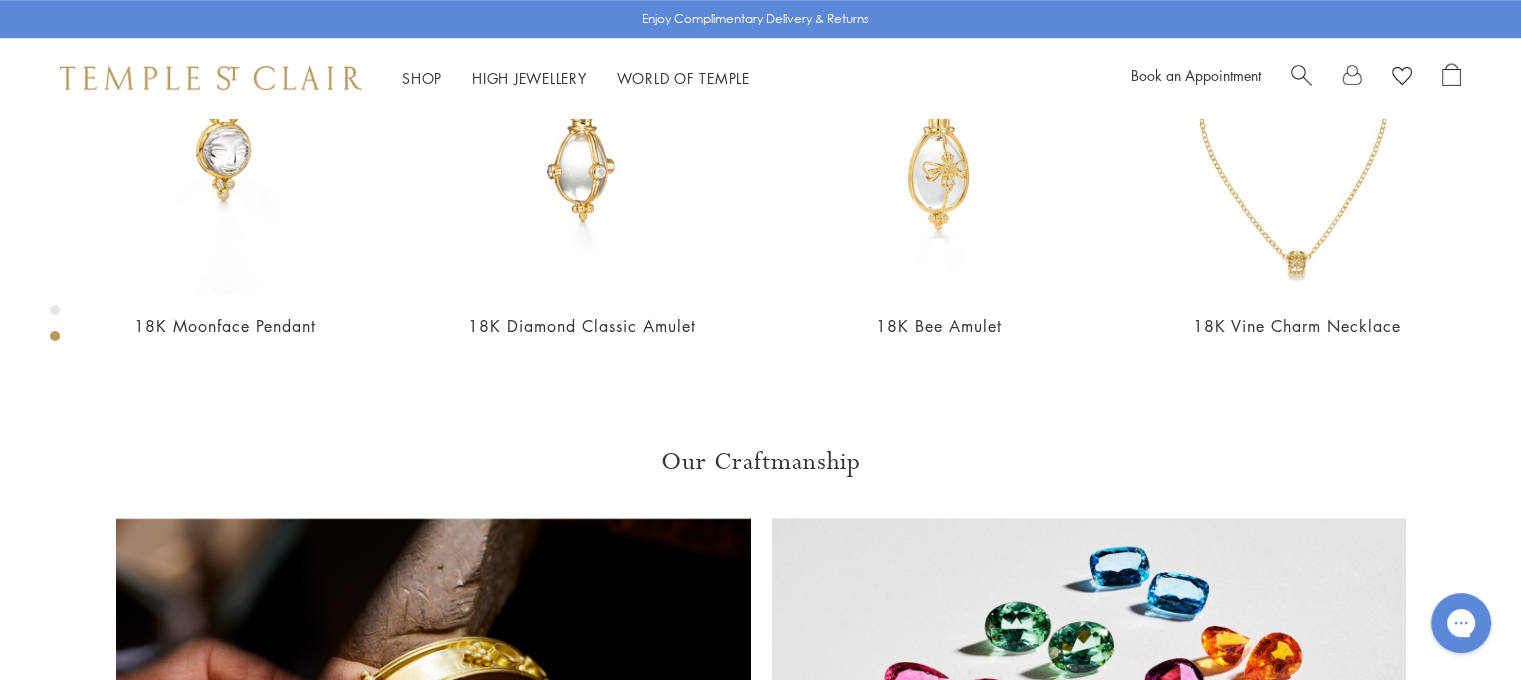 scroll, scrollTop: 1118, scrollLeft: 0, axis: vertical 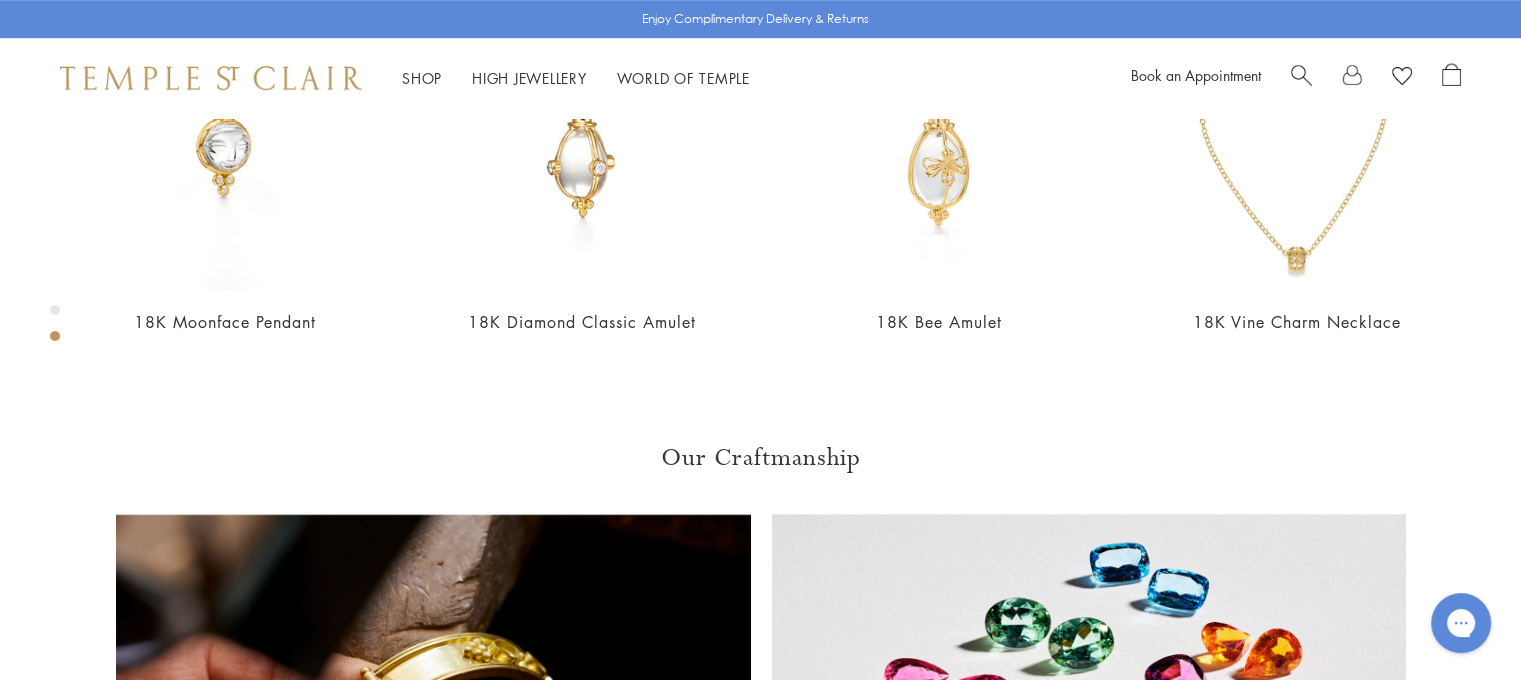 click on "M" at bounding box center [1031, -627] 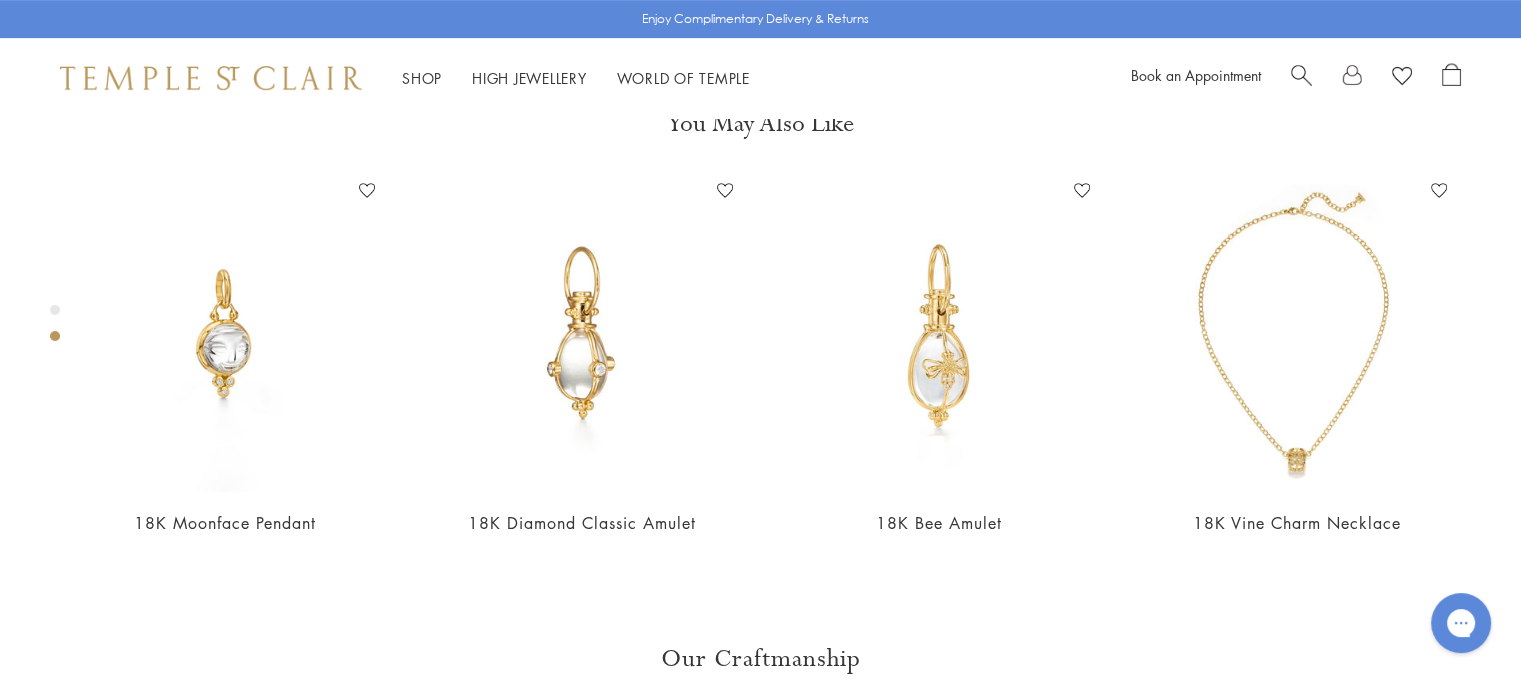 scroll, scrollTop: 1118, scrollLeft: 0, axis: vertical 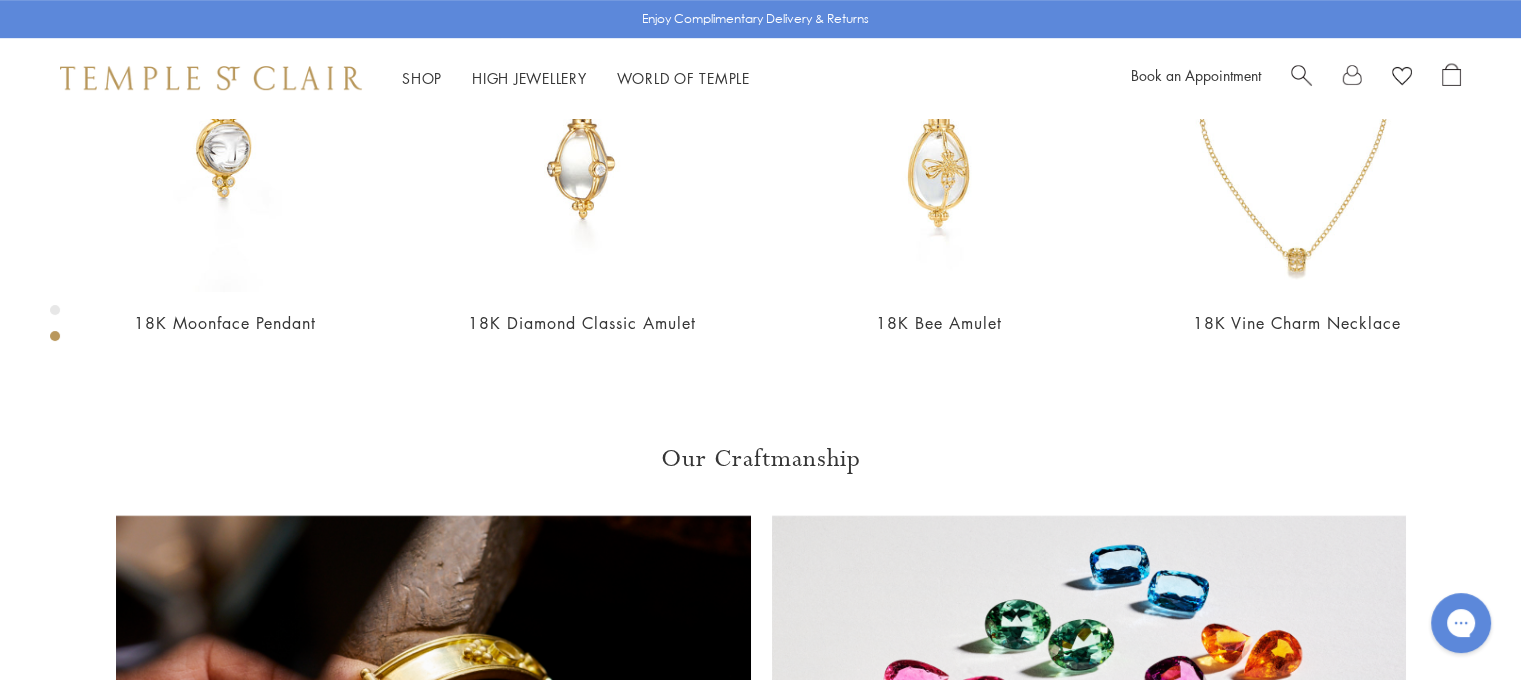 click on "L" at bounding box center (1075, -625) 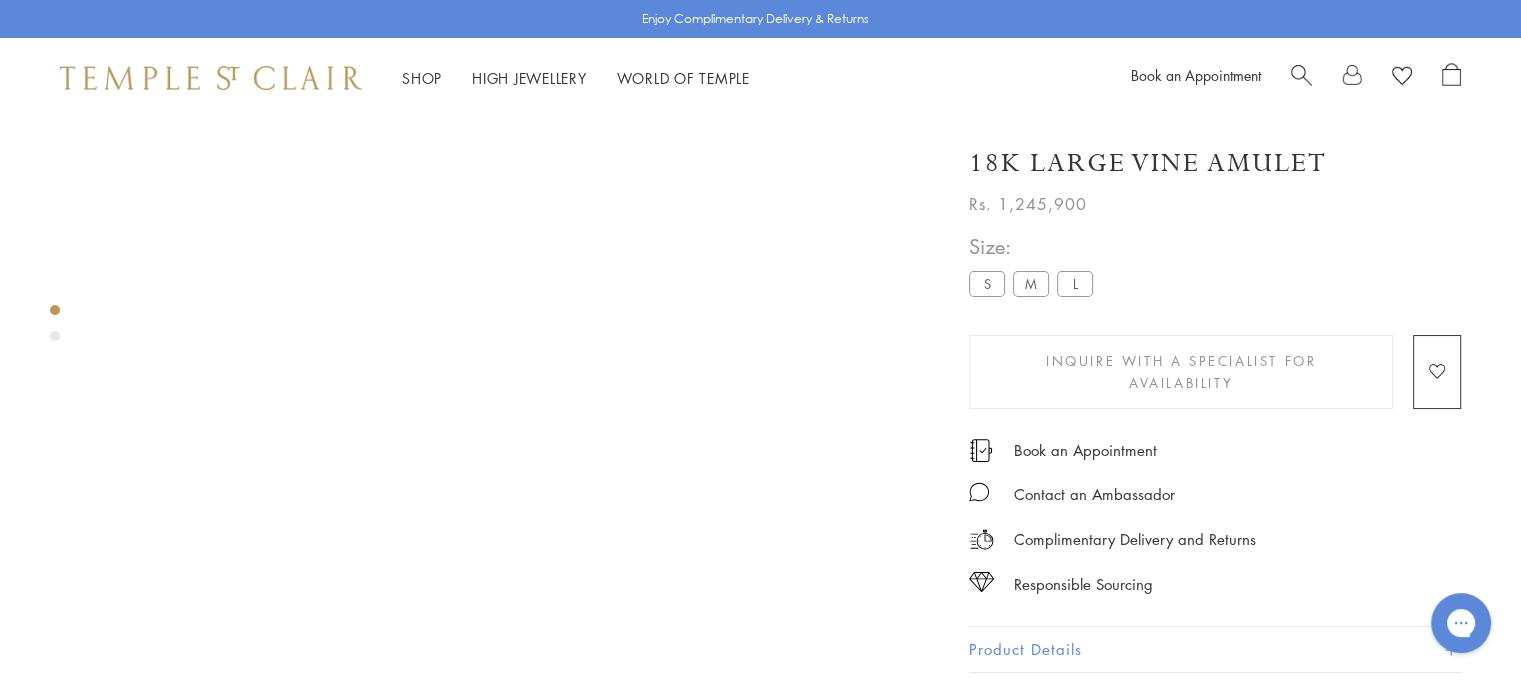 scroll, scrollTop: 118, scrollLeft: 0, axis: vertical 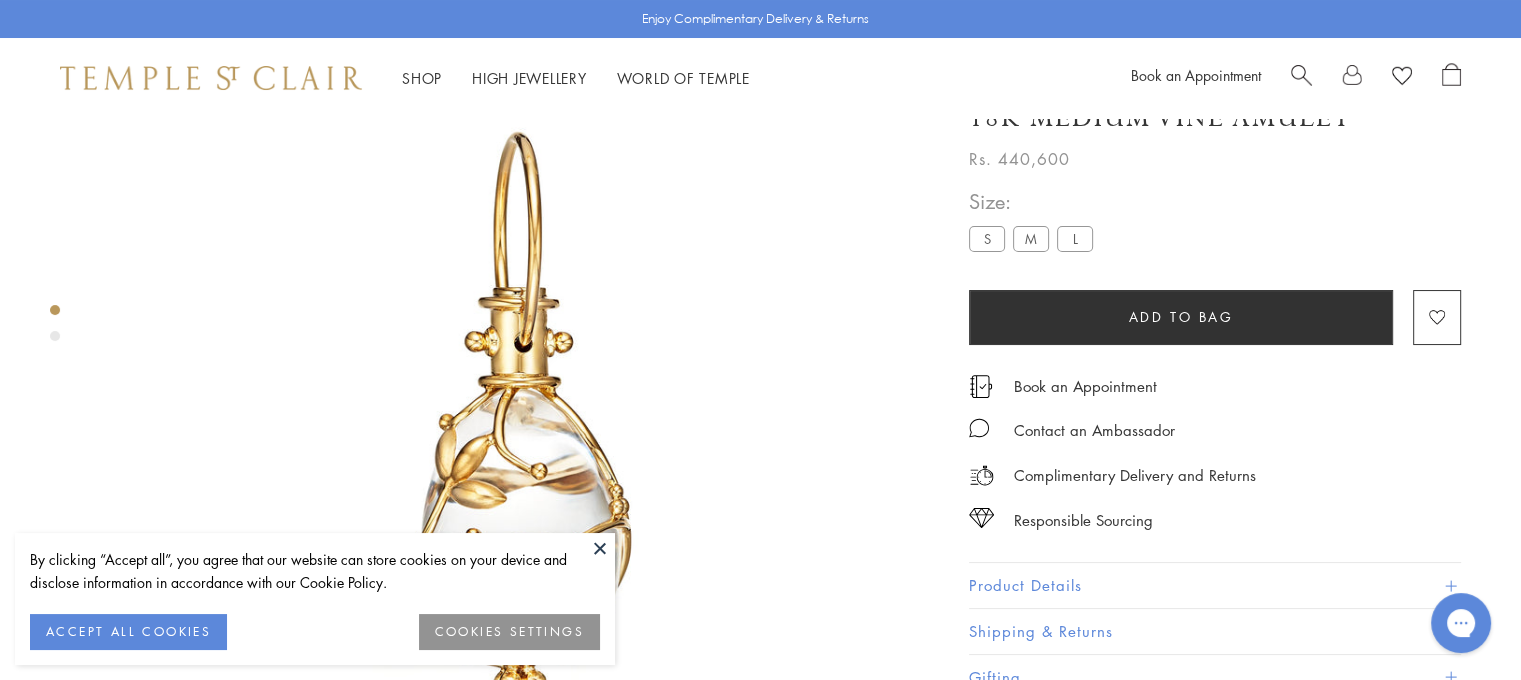 click at bounding box center (600, 548) 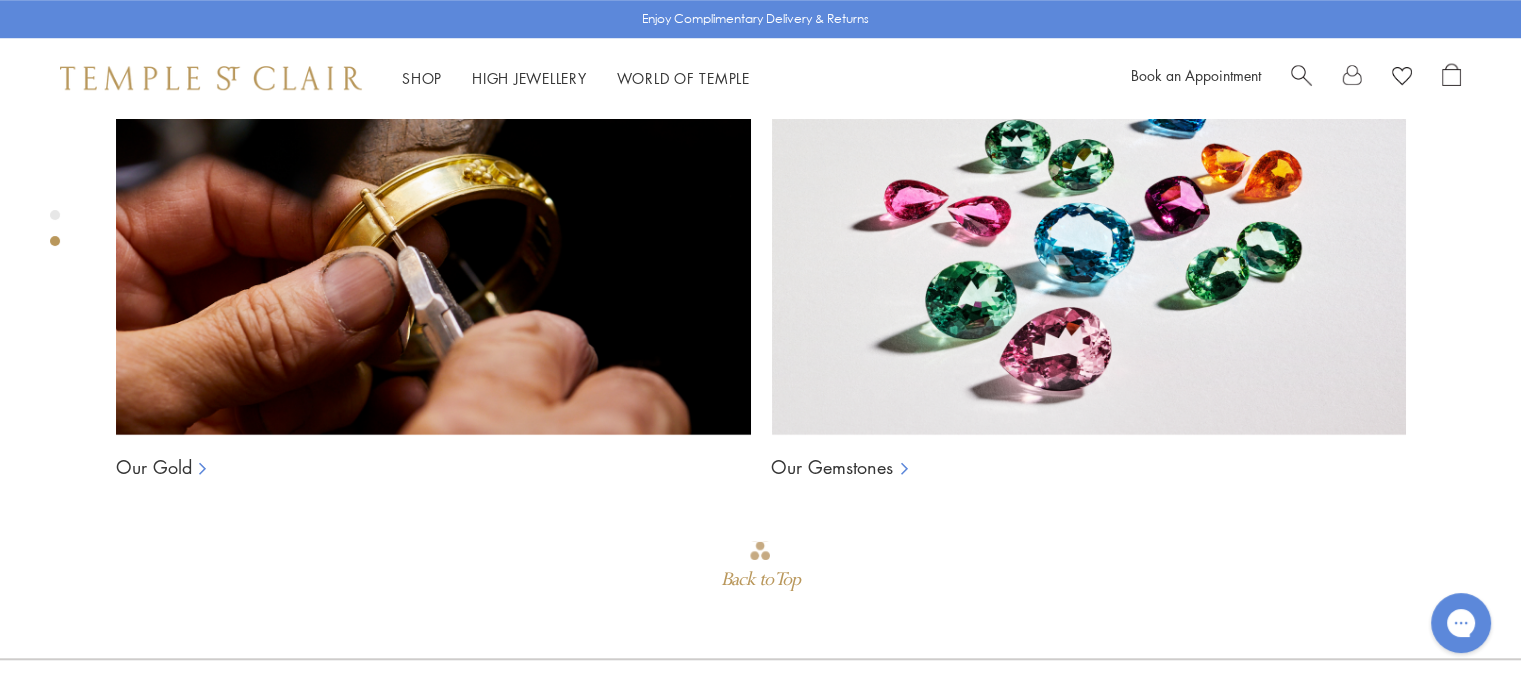 scroll, scrollTop: 1718, scrollLeft: 0, axis: vertical 